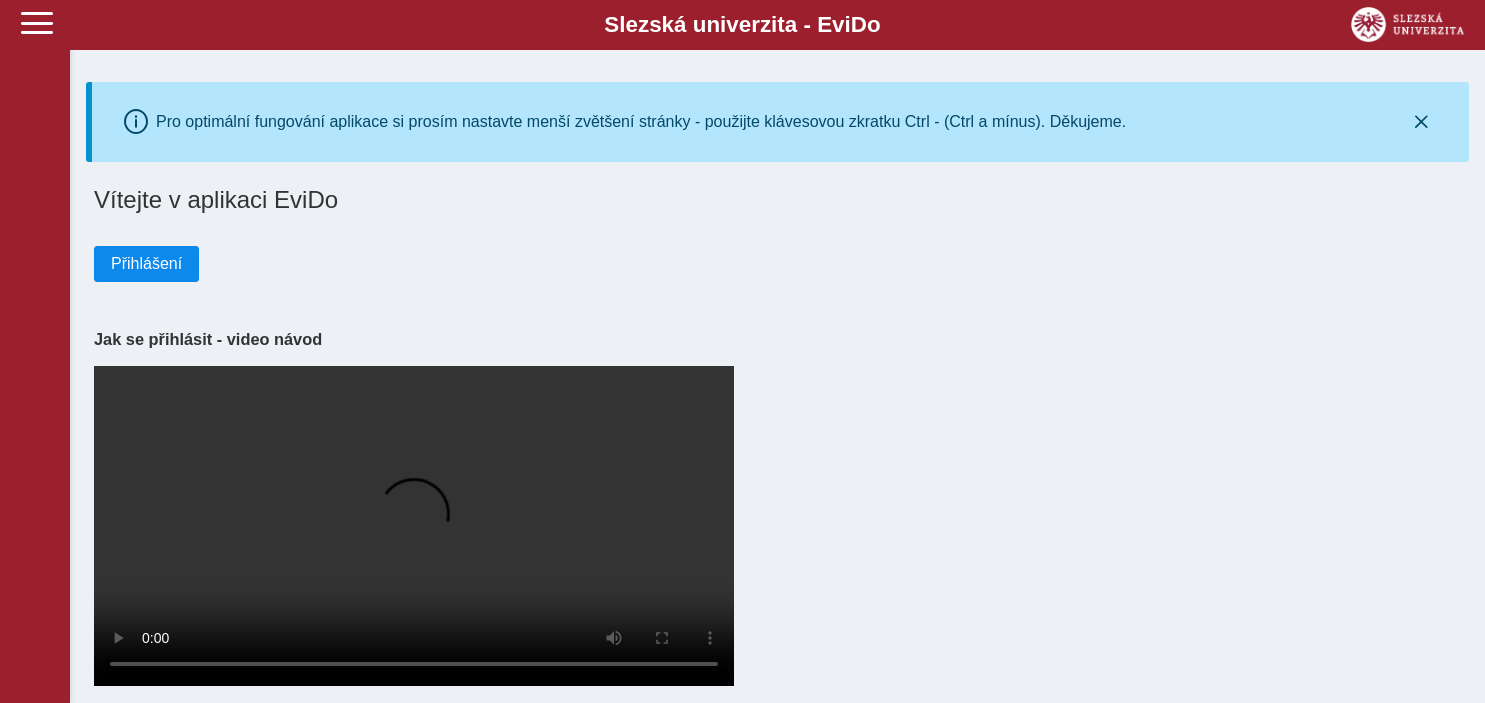 scroll, scrollTop: 16, scrollLeft: 0, axis: vertical 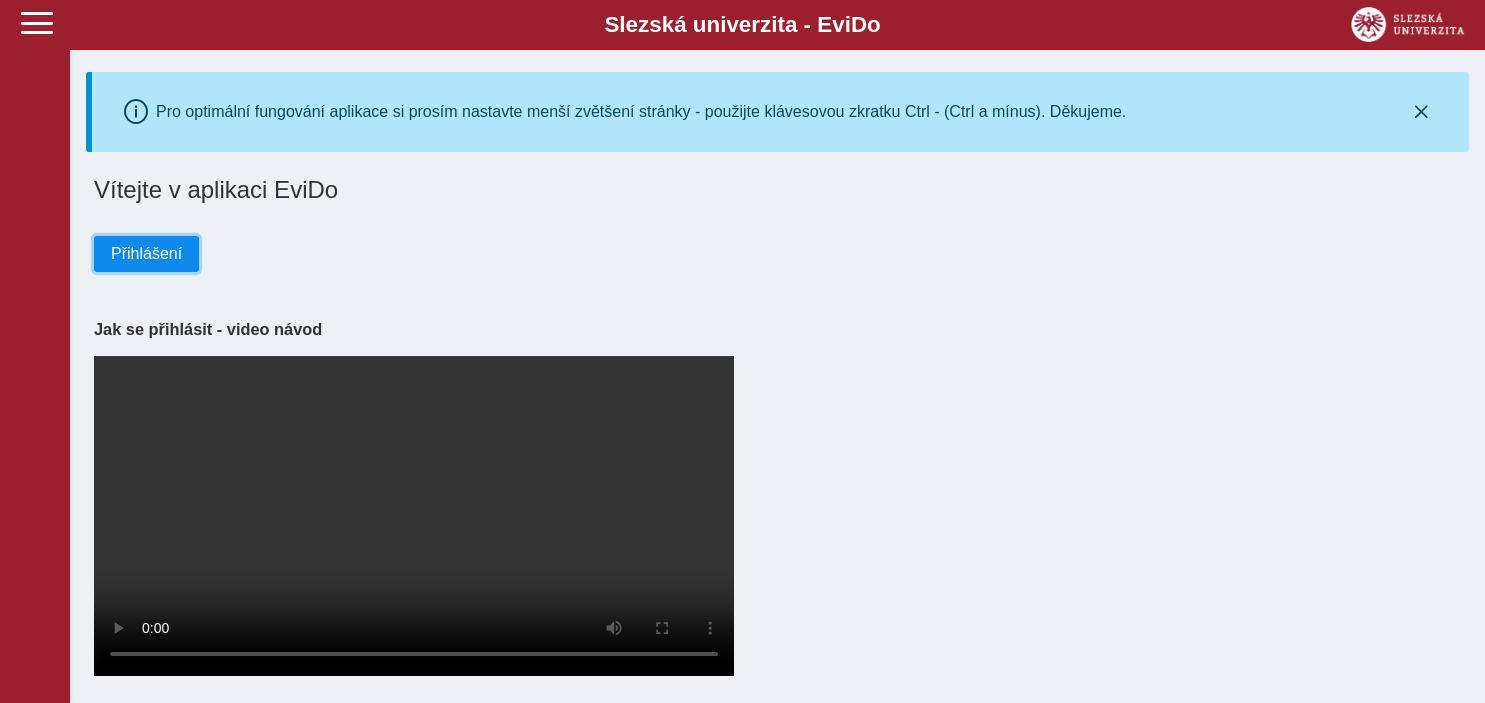 click on "Přihlášení" at bounding box center [146, 254] 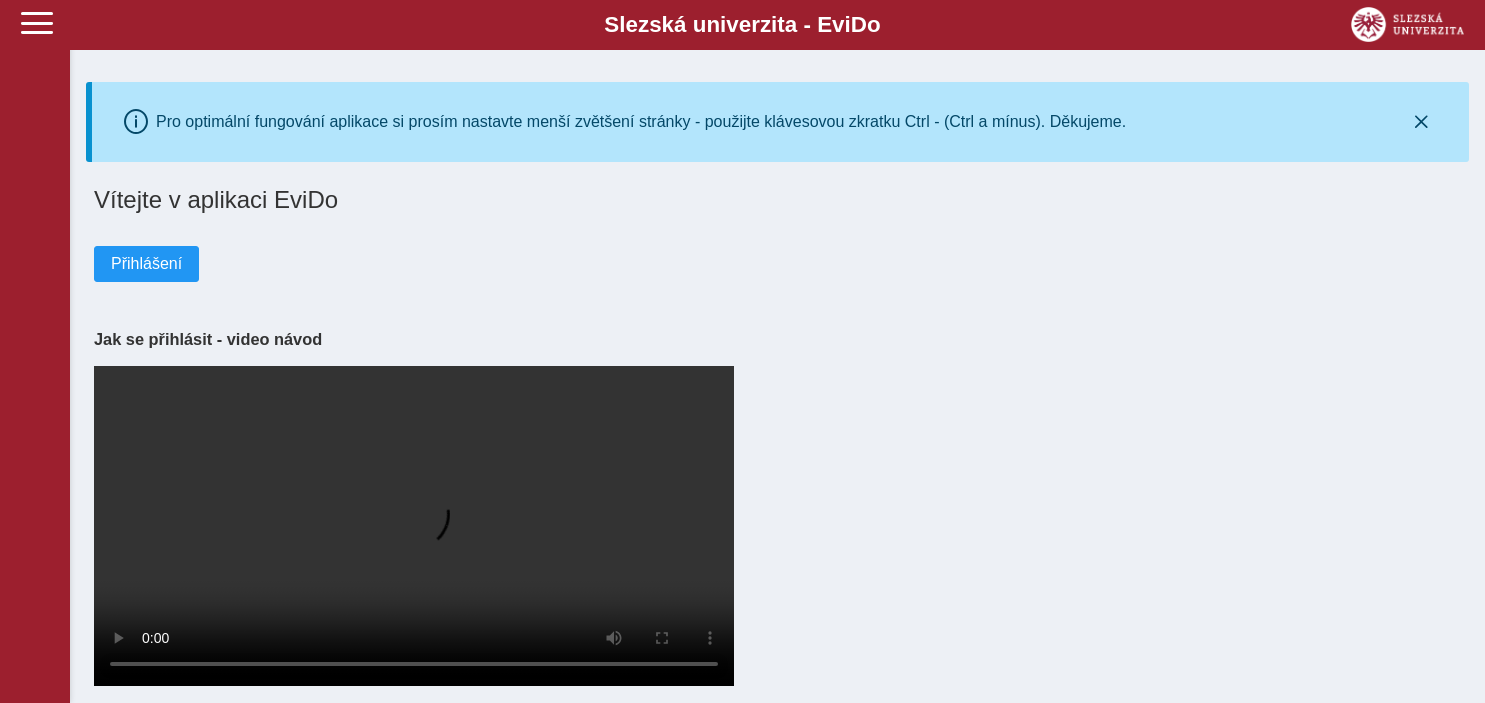 scroll, scrollTop: 0, scrollLeft: 0, axis: both 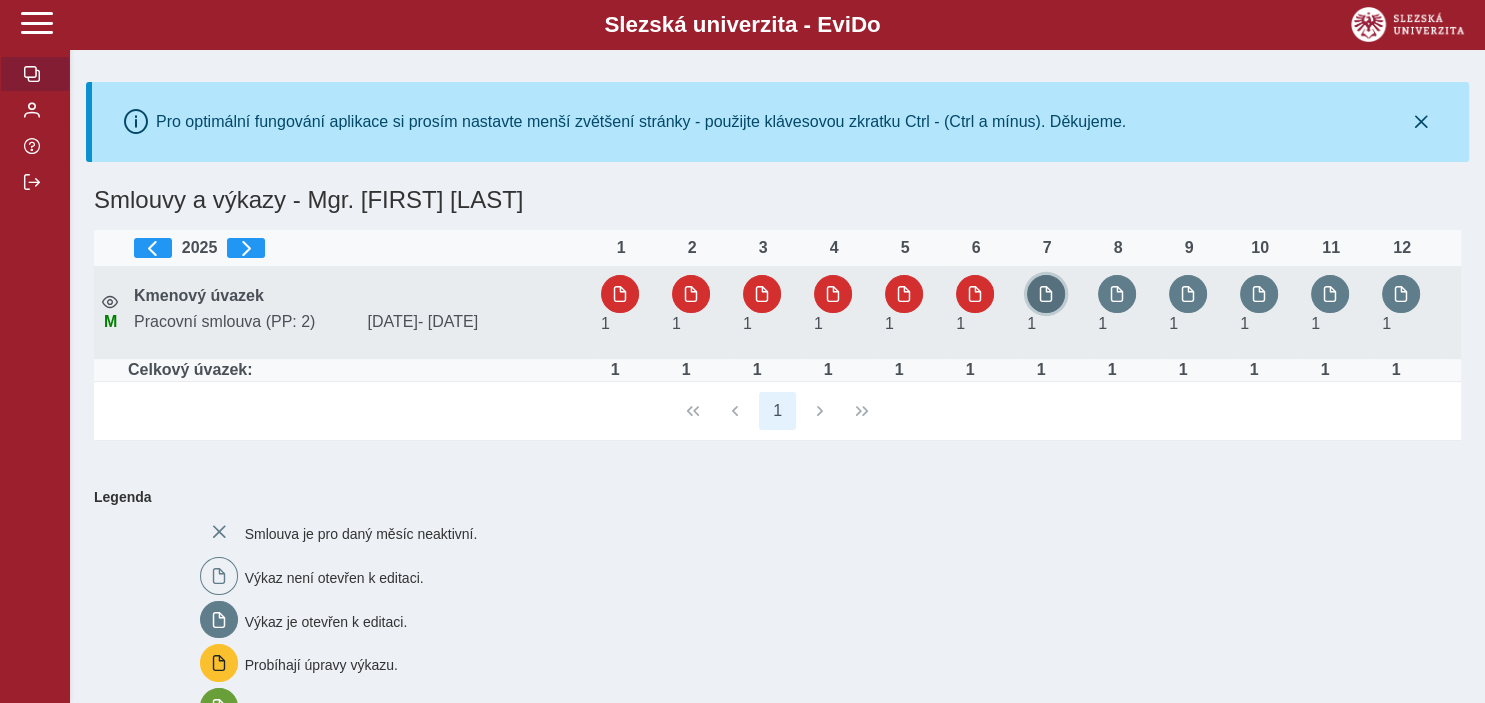 click at bounding box center (1046, 294) 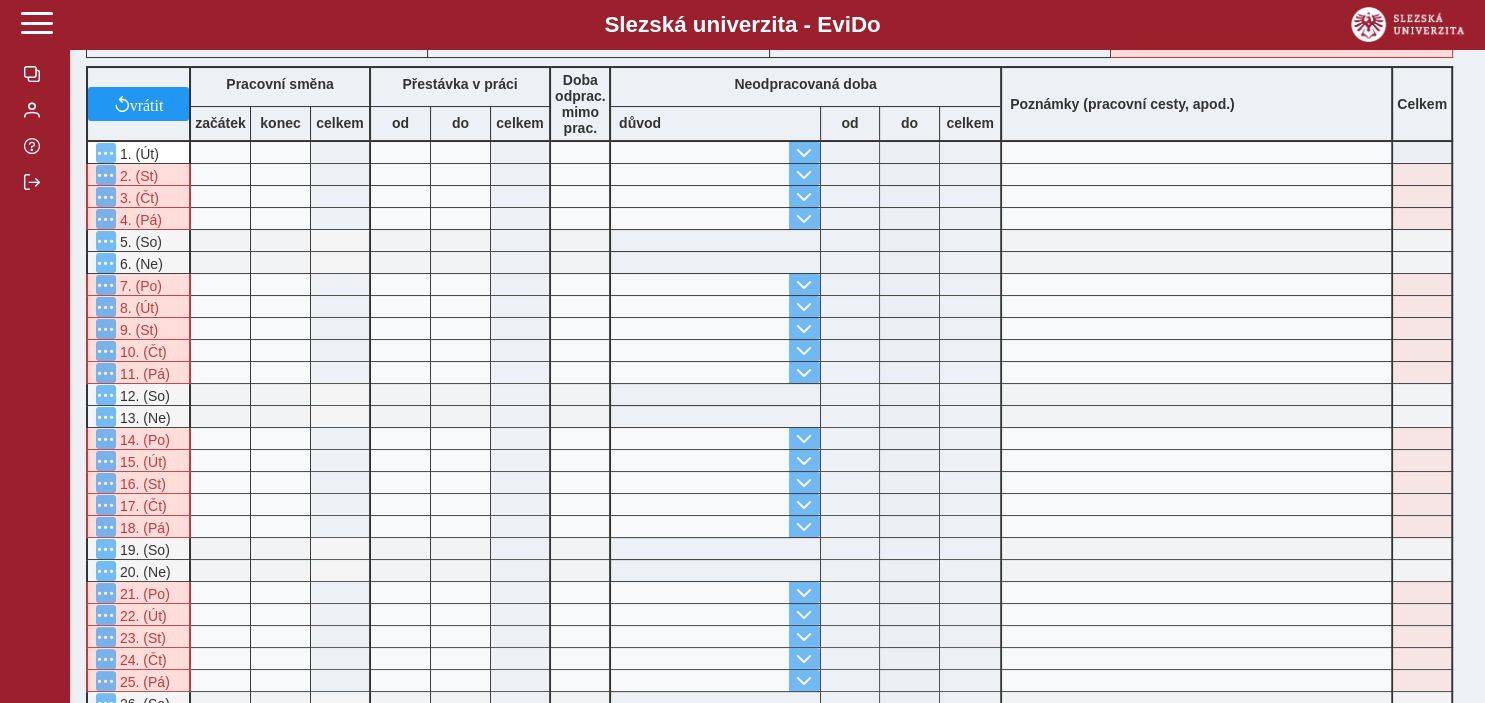scroll, scrollTop: 0, scrollLeft: 0, axis: both 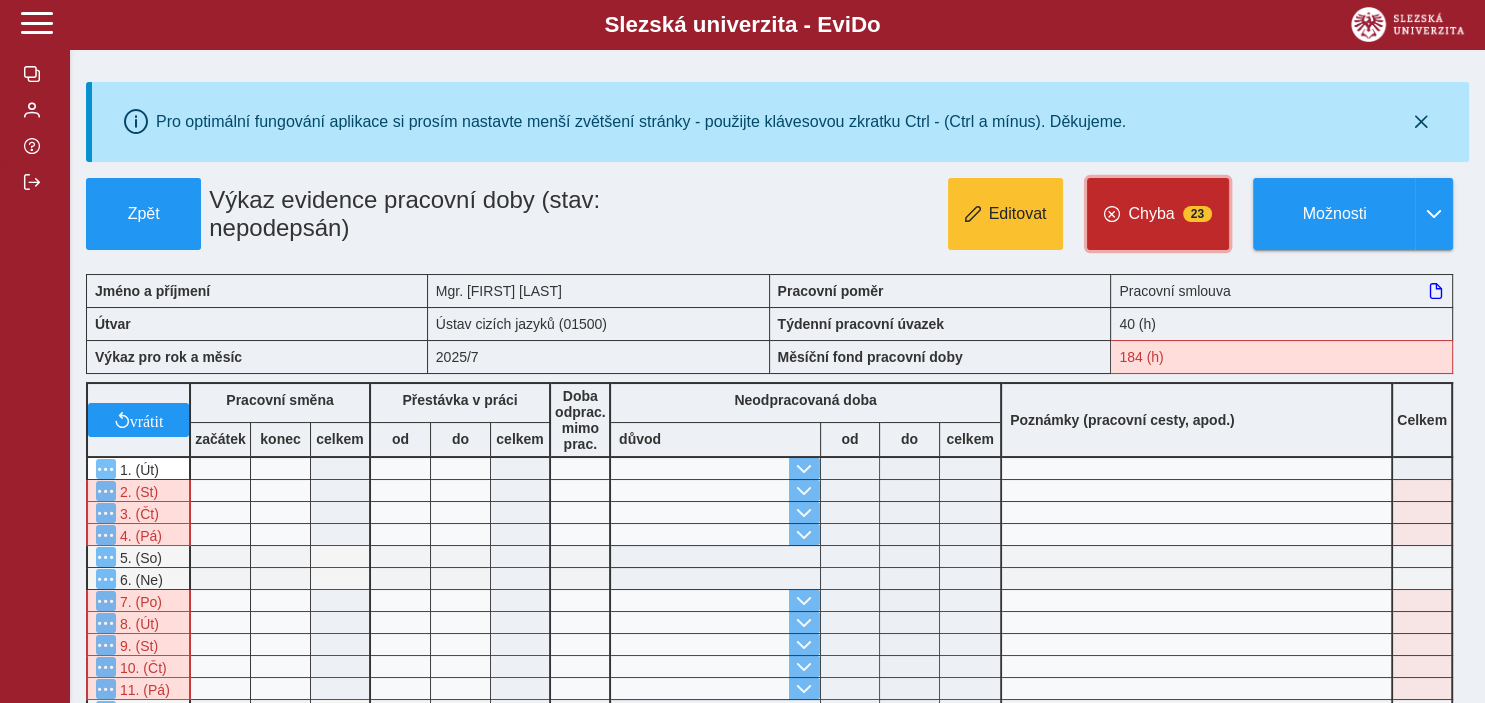 click on "Chyba" at bounding box center [1151, 214] 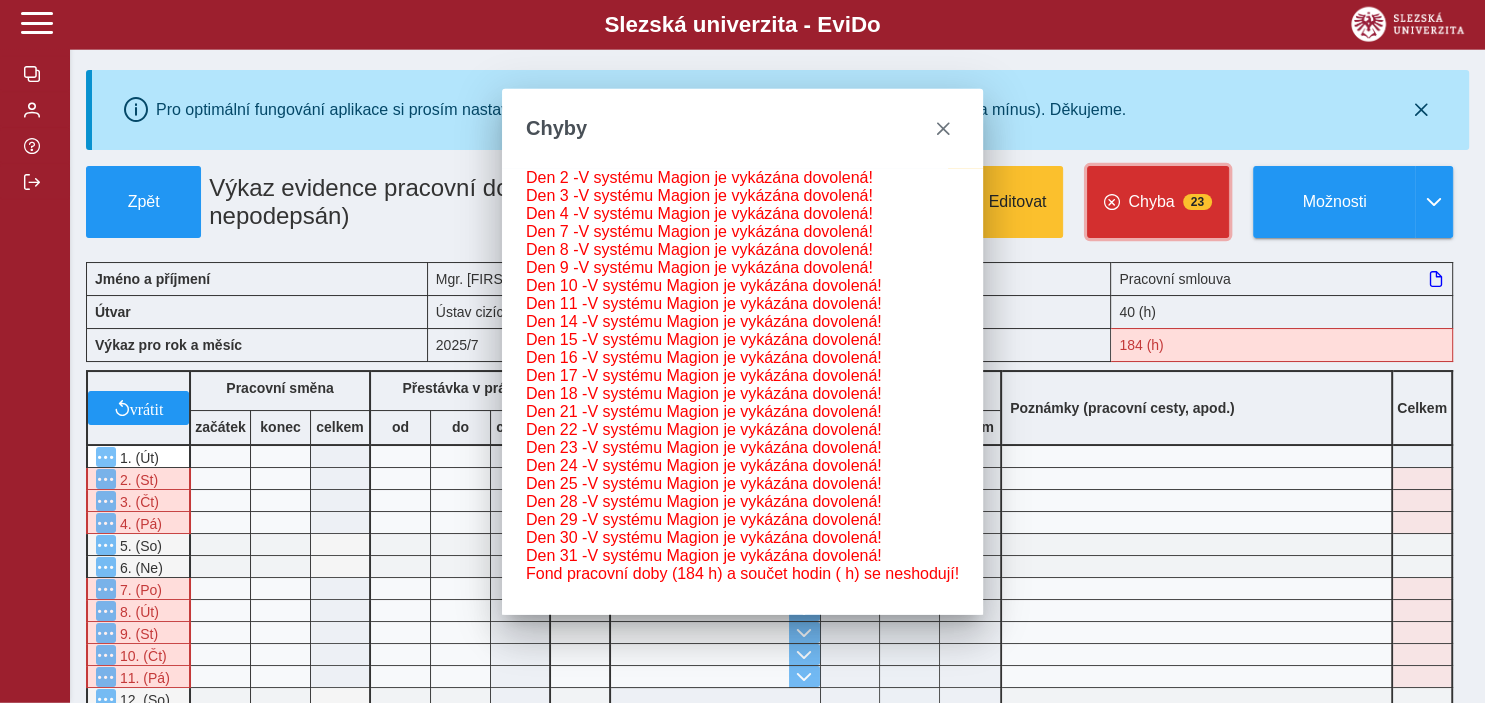 scroll, scrollTop: 0, scrollLeft: 0, axis: both 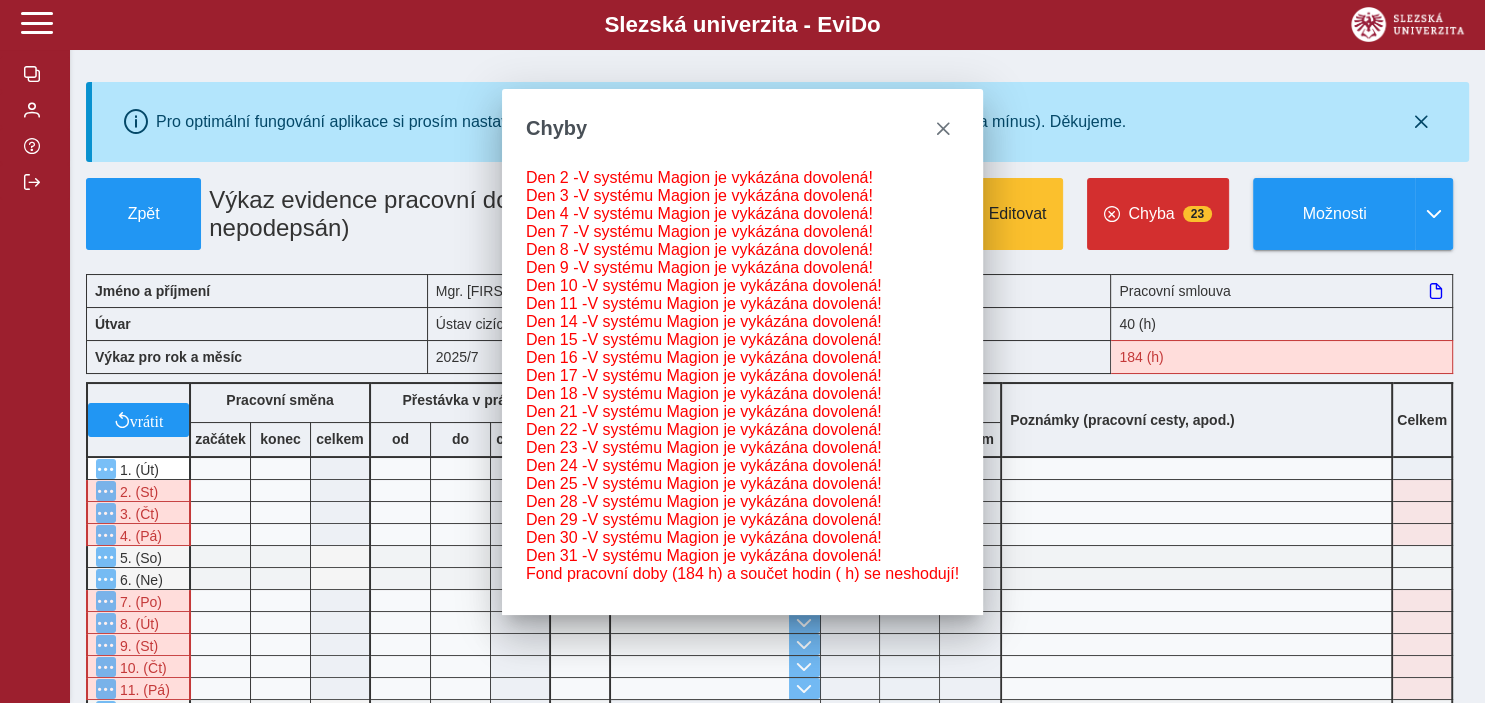 click on "Pro optimální fungování aplikace si prosím nastavte menší zvětšení stránky - použijte klávesovou zkratku Ctrl - (Ctrl a mínus). Děkujeme." at bounding box center [780, 122] 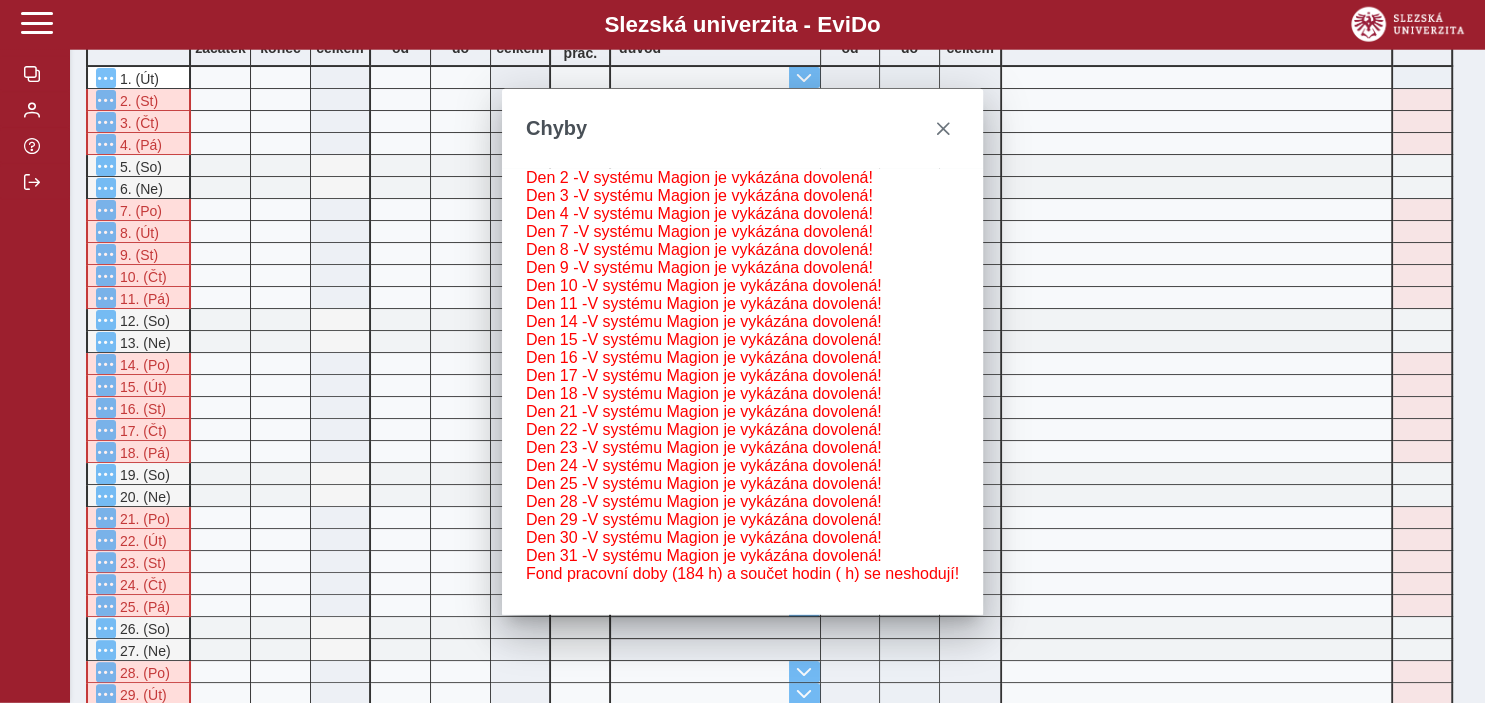 scroll, scrollTop: 105, scrollLeft: 0, axis: vertical 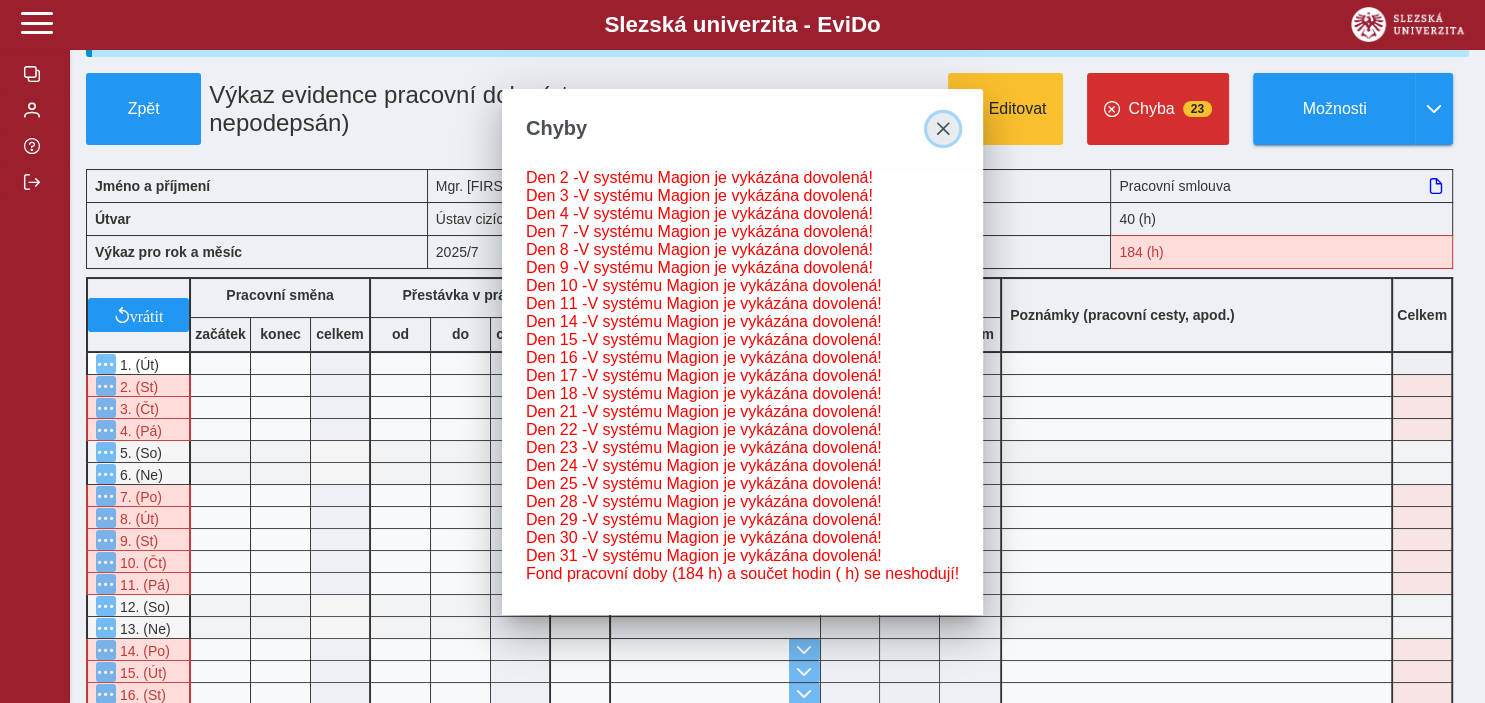 click at bounding box center (943, 129) 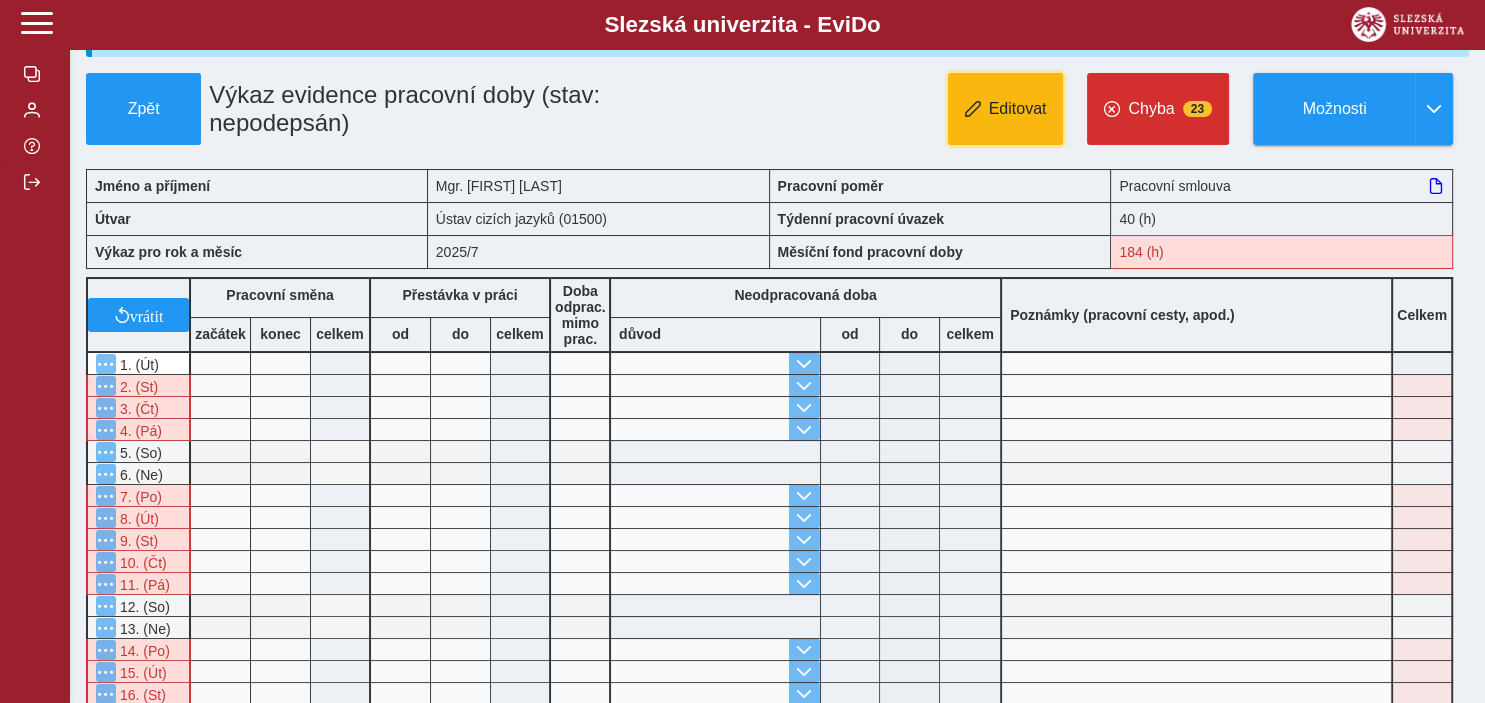click on "Editovat" at bounding box center [1018, 109] 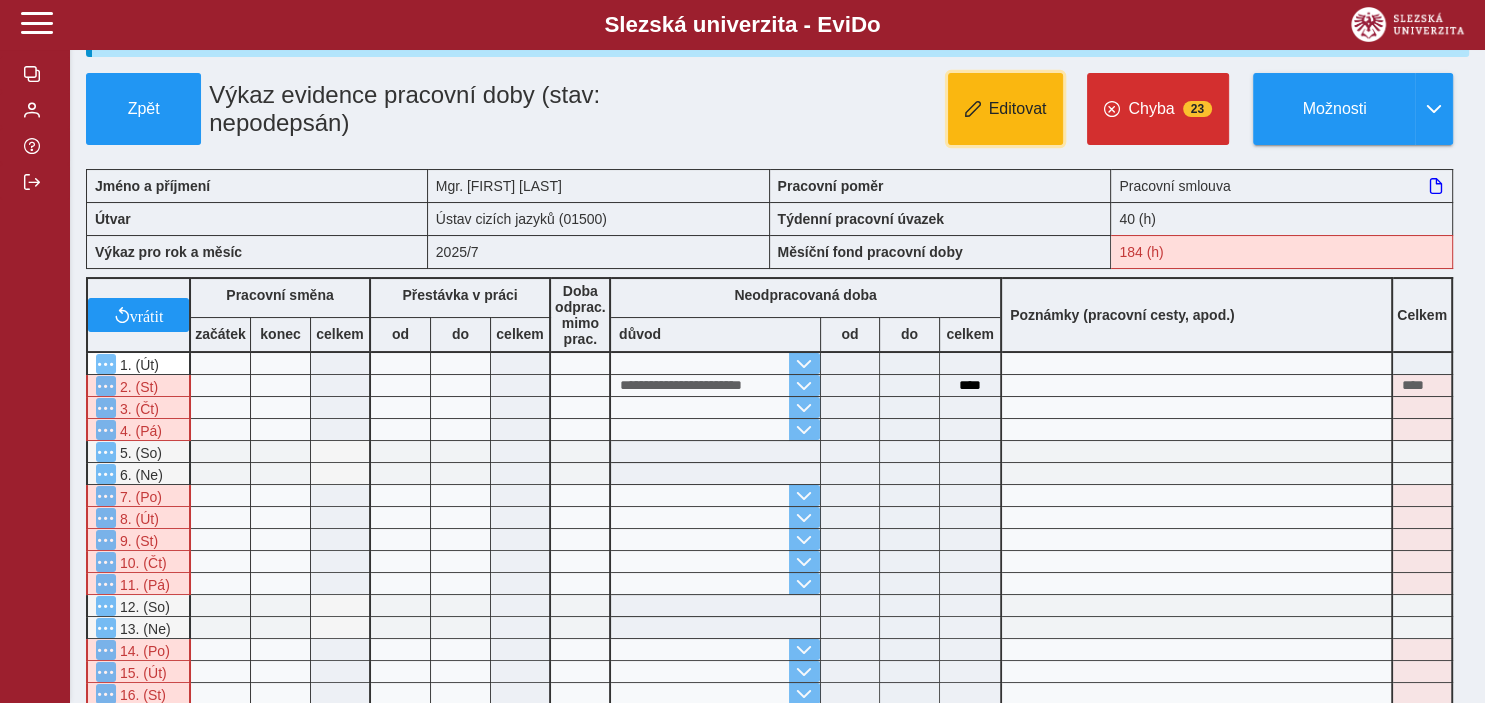 type on "**********" 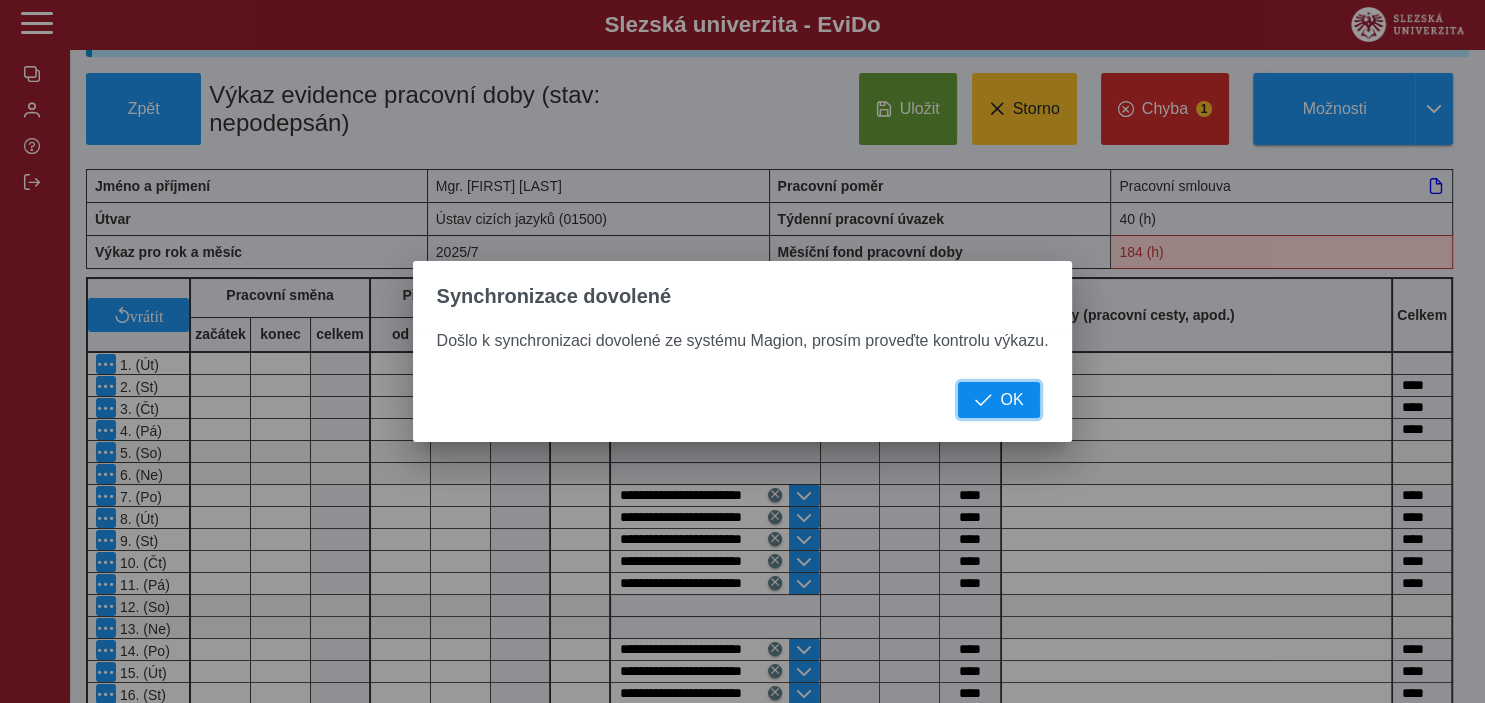 click at bounding box center (983, 400) 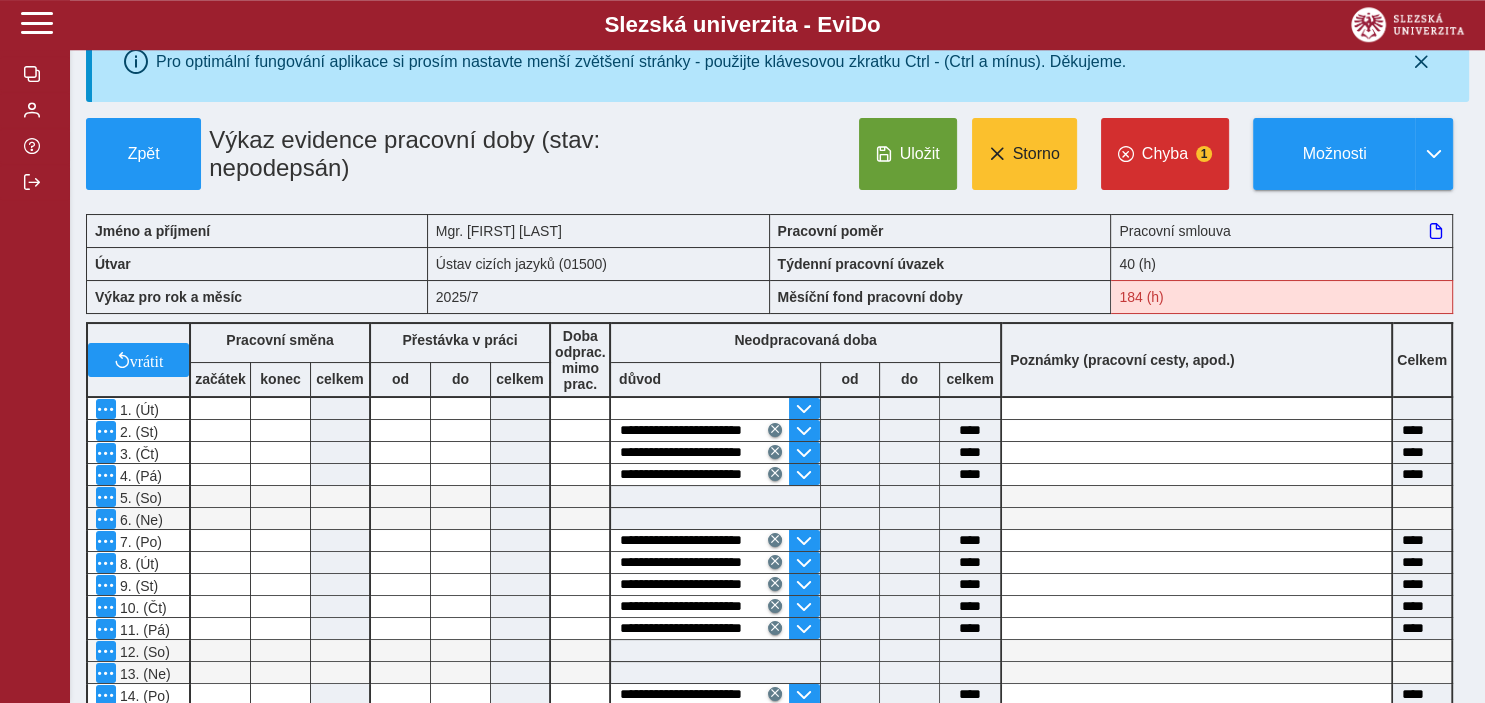 scroll, scrollTop: 0, scrollLeft: 0, axis: both 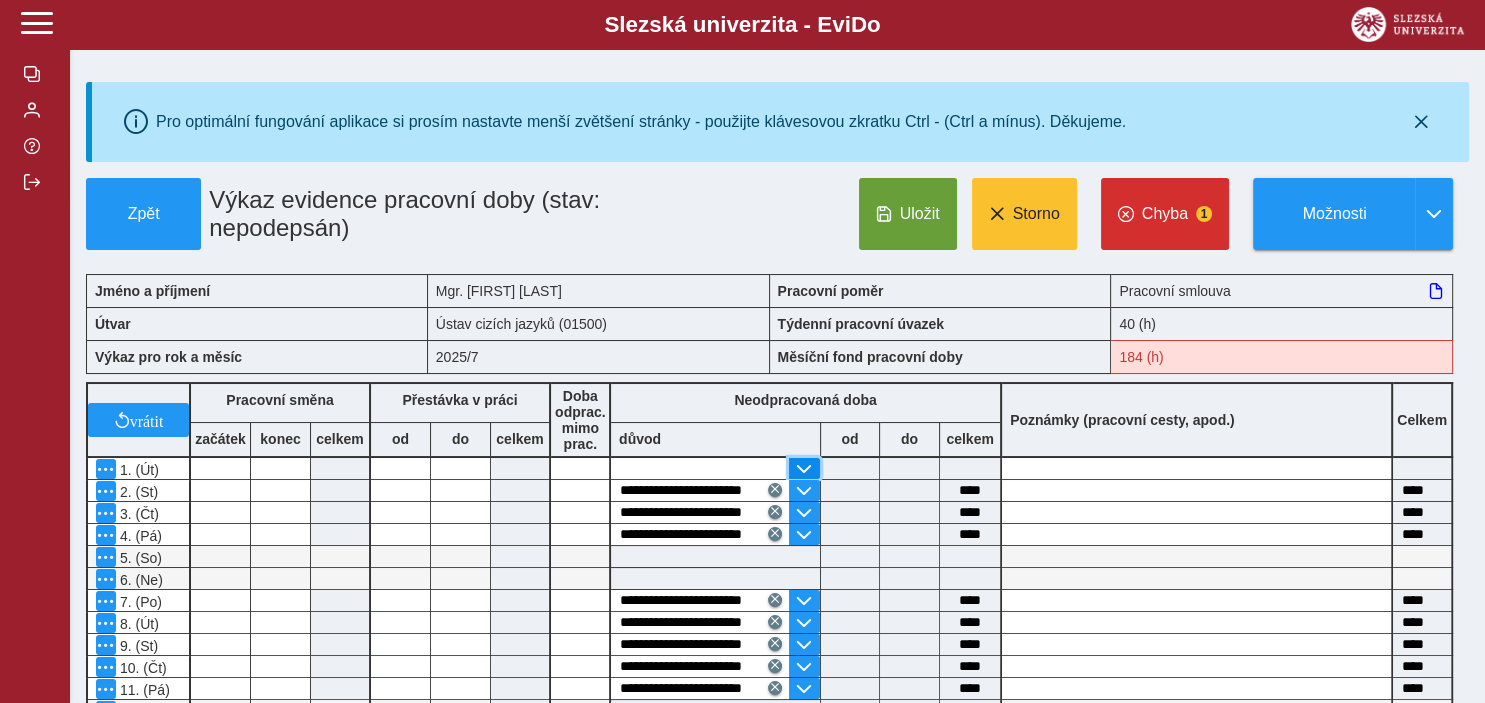 click at bounding box center [804, 469] 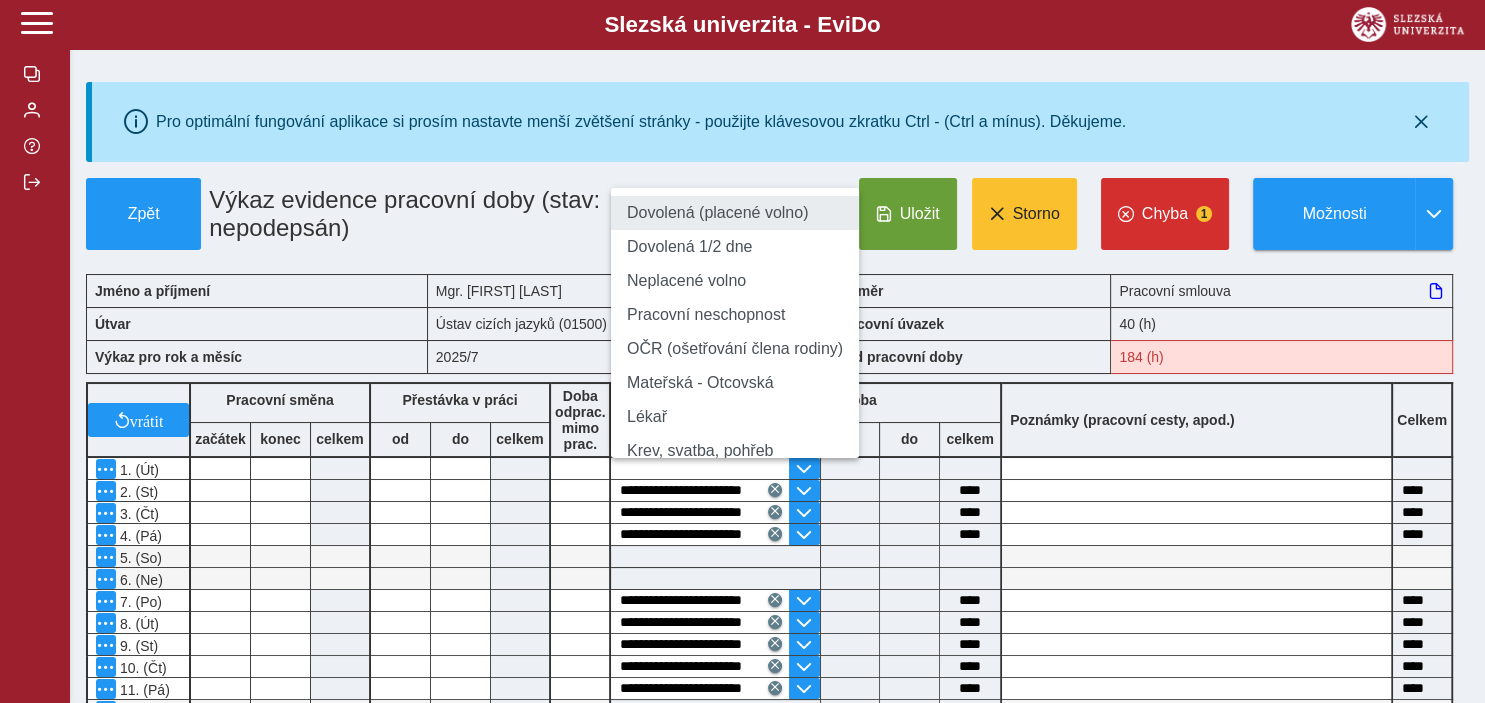 click on "Dovolená (placené volno)" at bounding box center [735, 213] 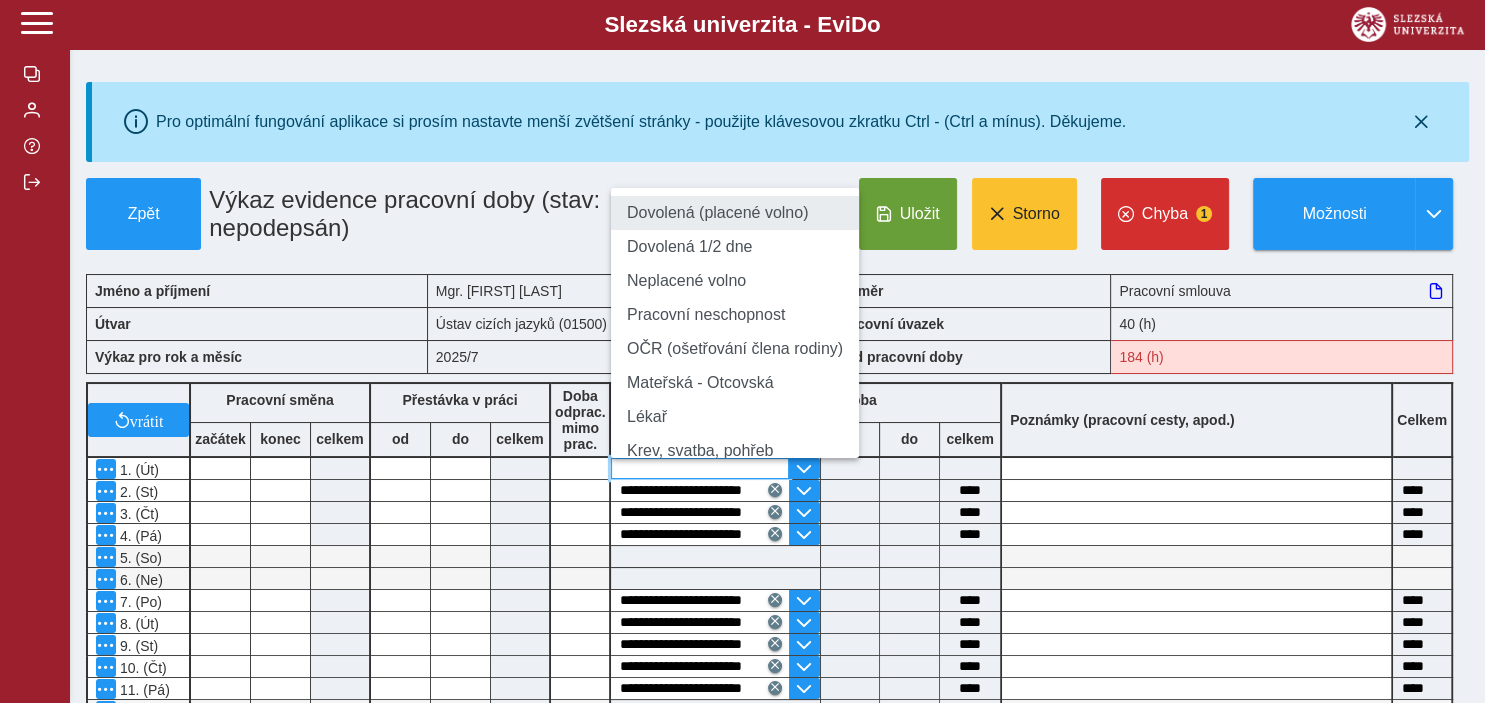 type on "**********" 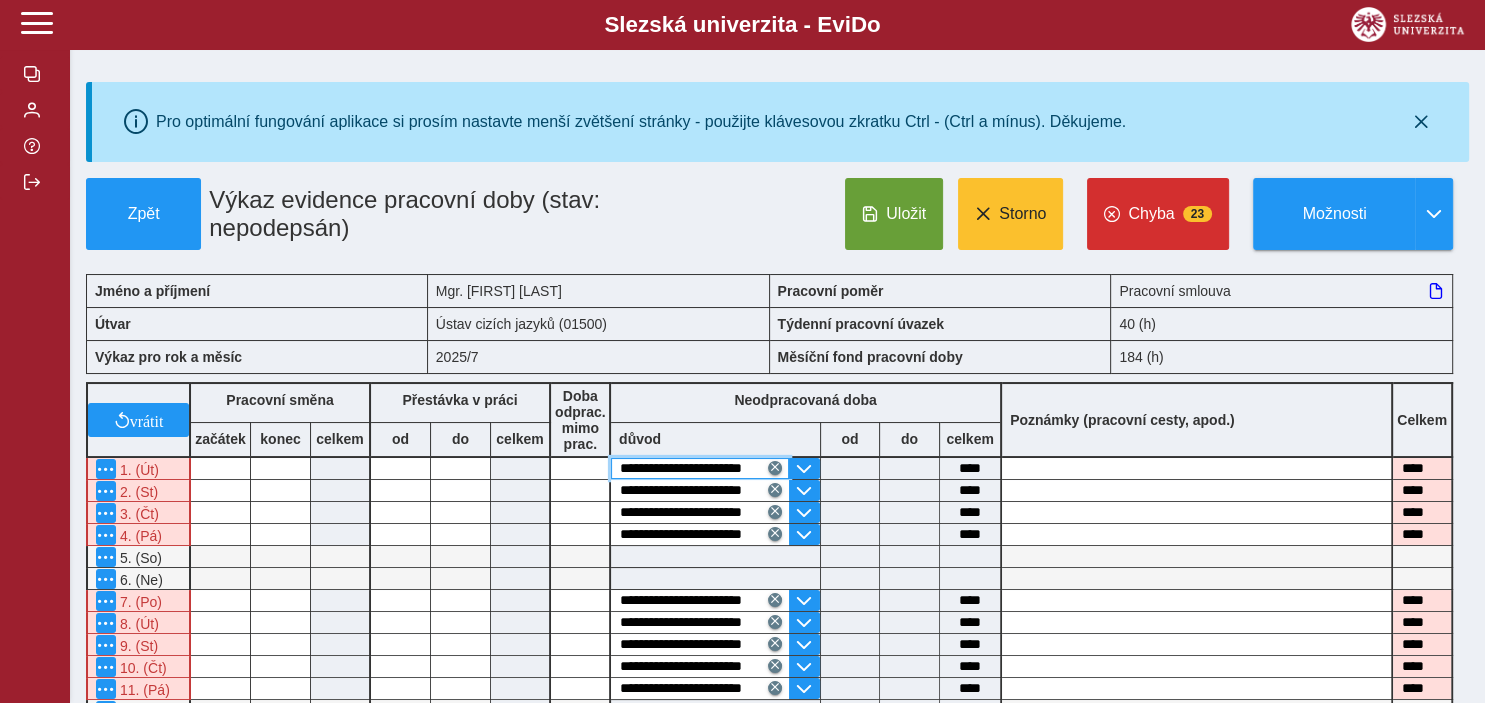 scroll, scrollTop: 0, scrollLeft: 8, axis: horizontal 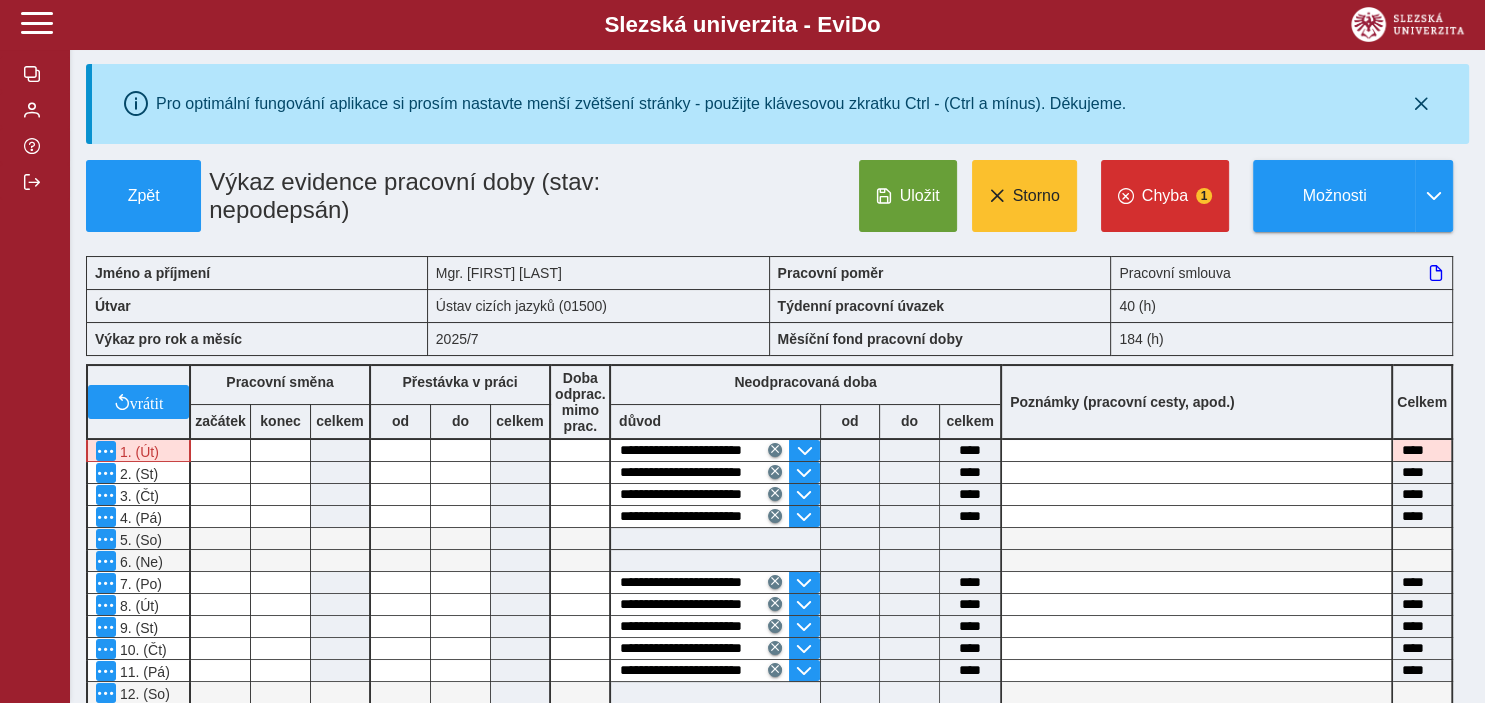 click at bounding box center [715, 538] 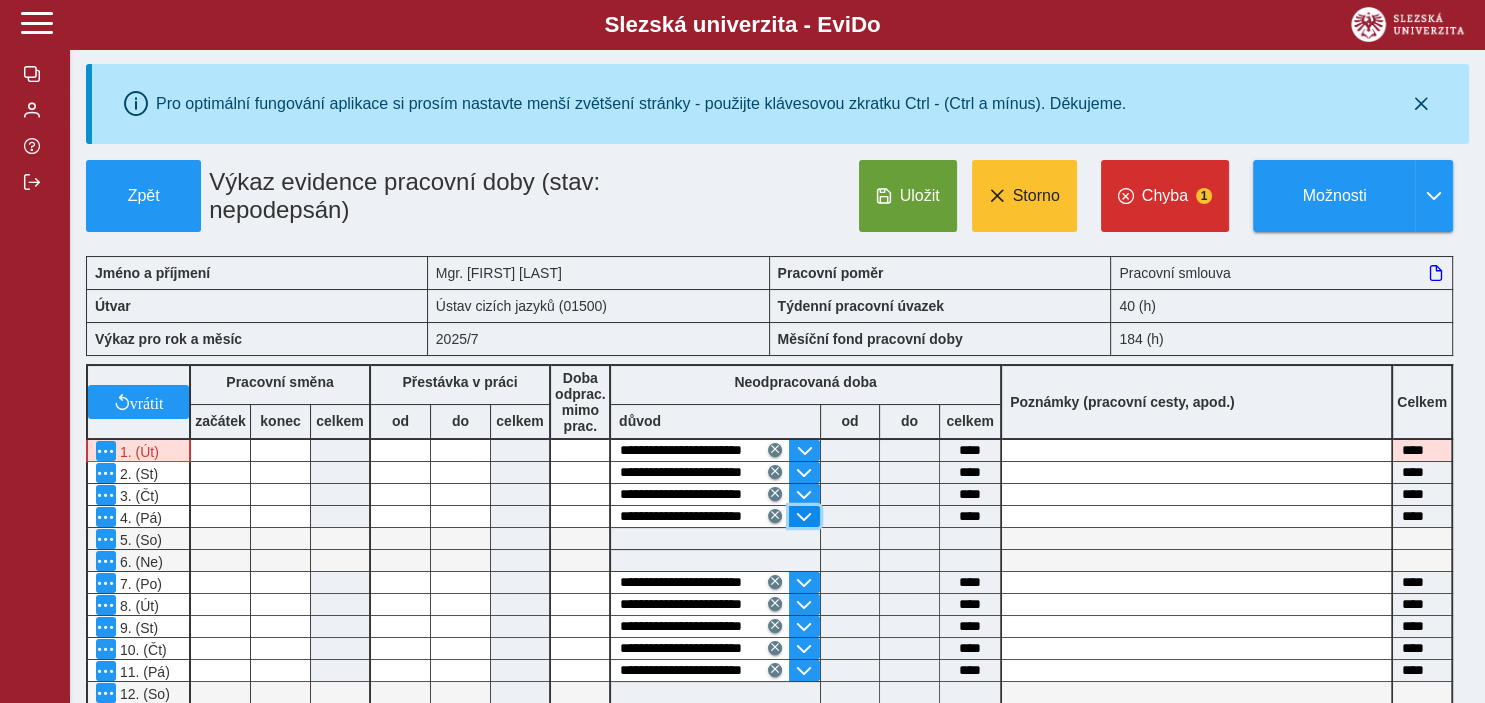 click at bounding box center (804, 517) 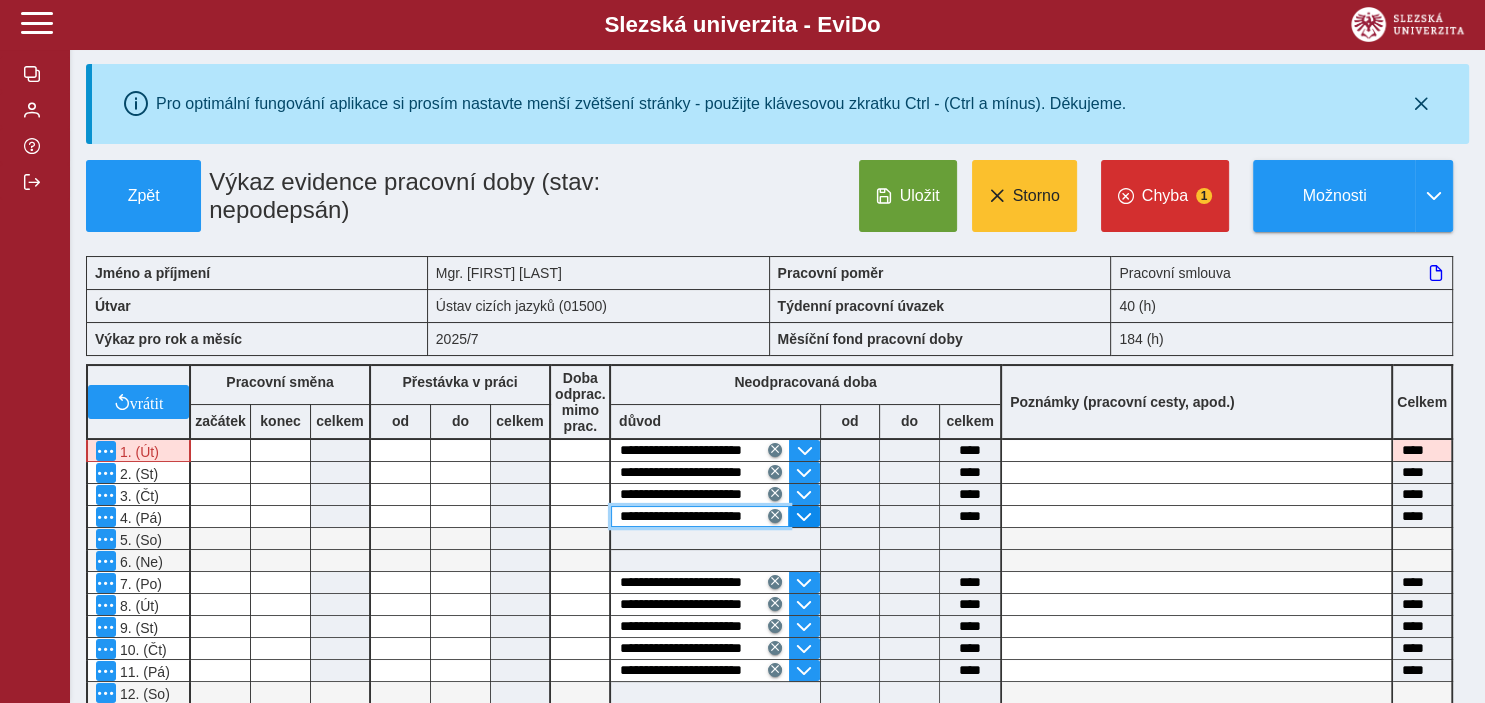 scroll, scrollTop: 0, scrollLeft: 8, axis: horizontal 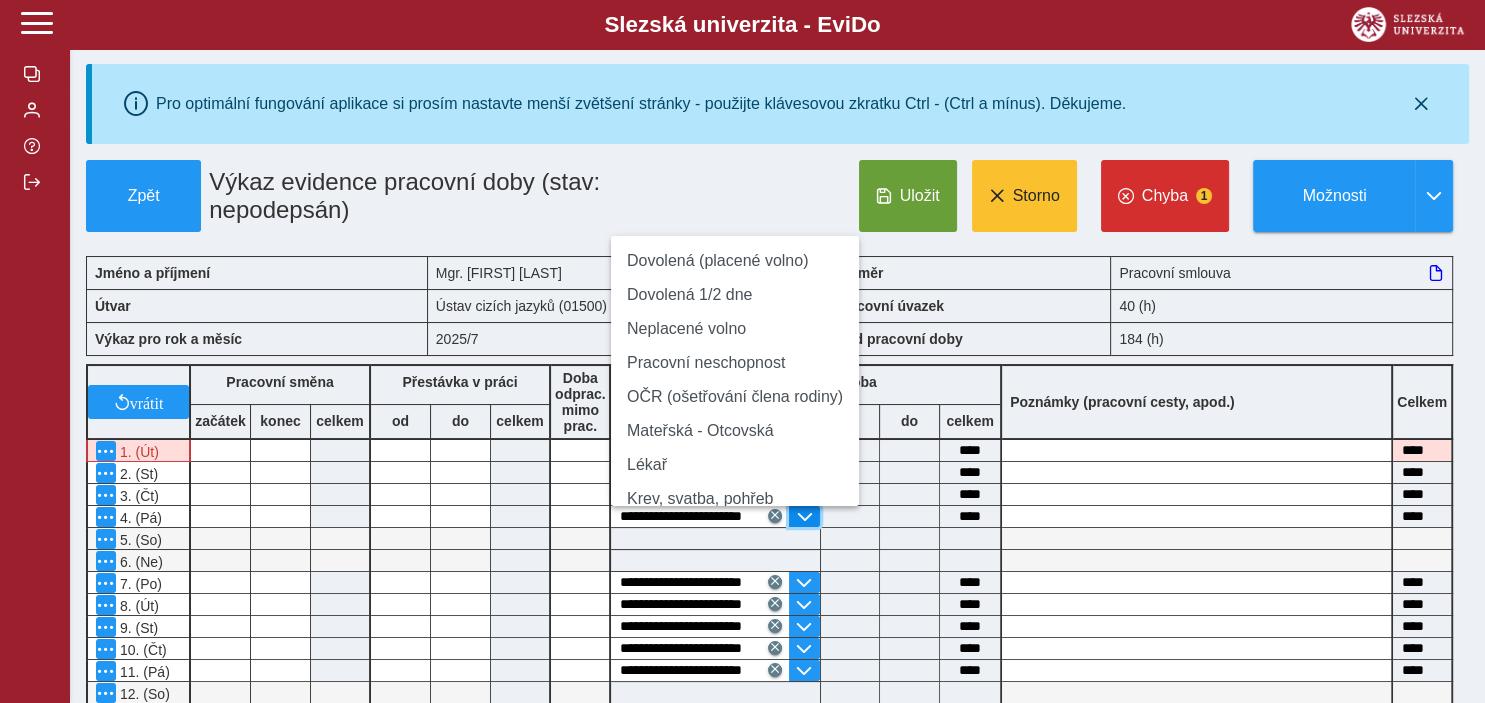 click at bounding box center [804, 517] 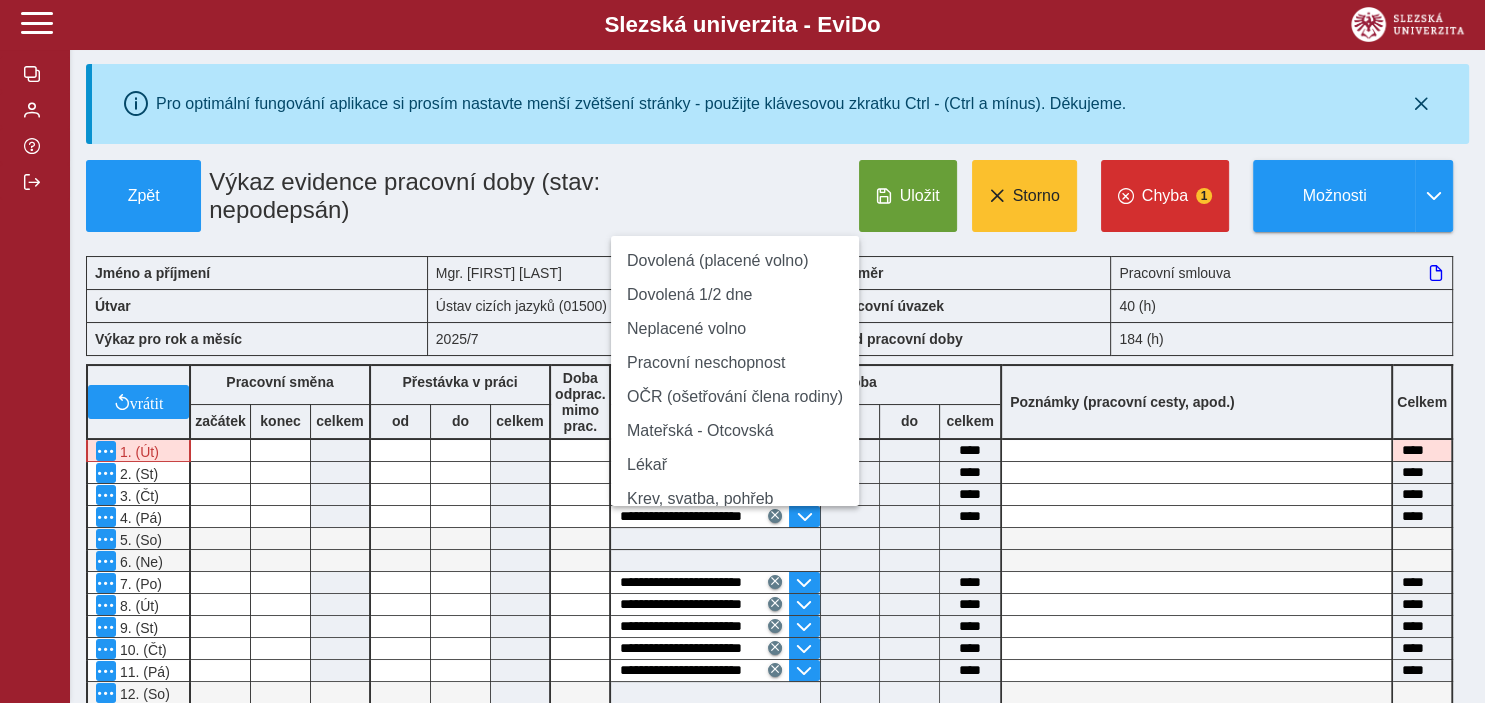 click at bounding box center [715, 538] 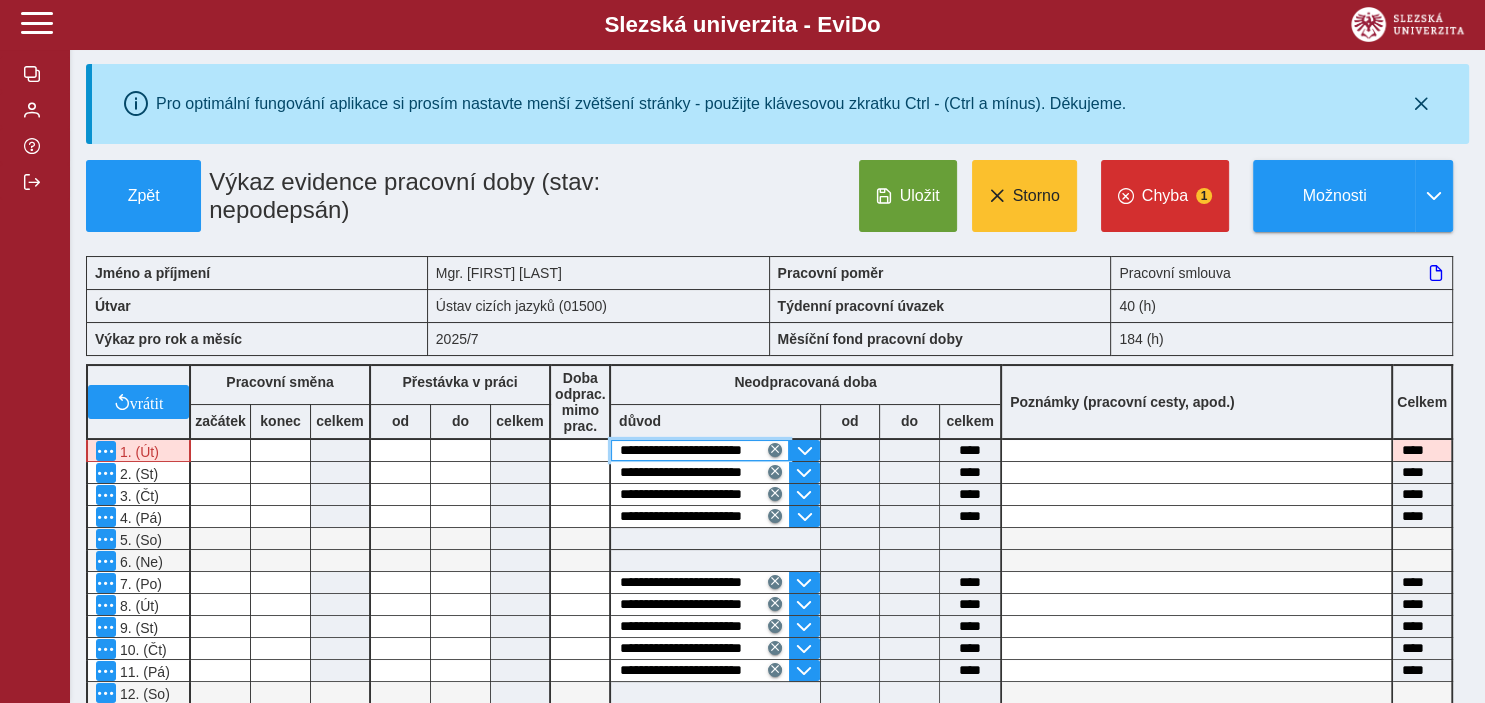 click on "**********" at bounding box center (700, 450) 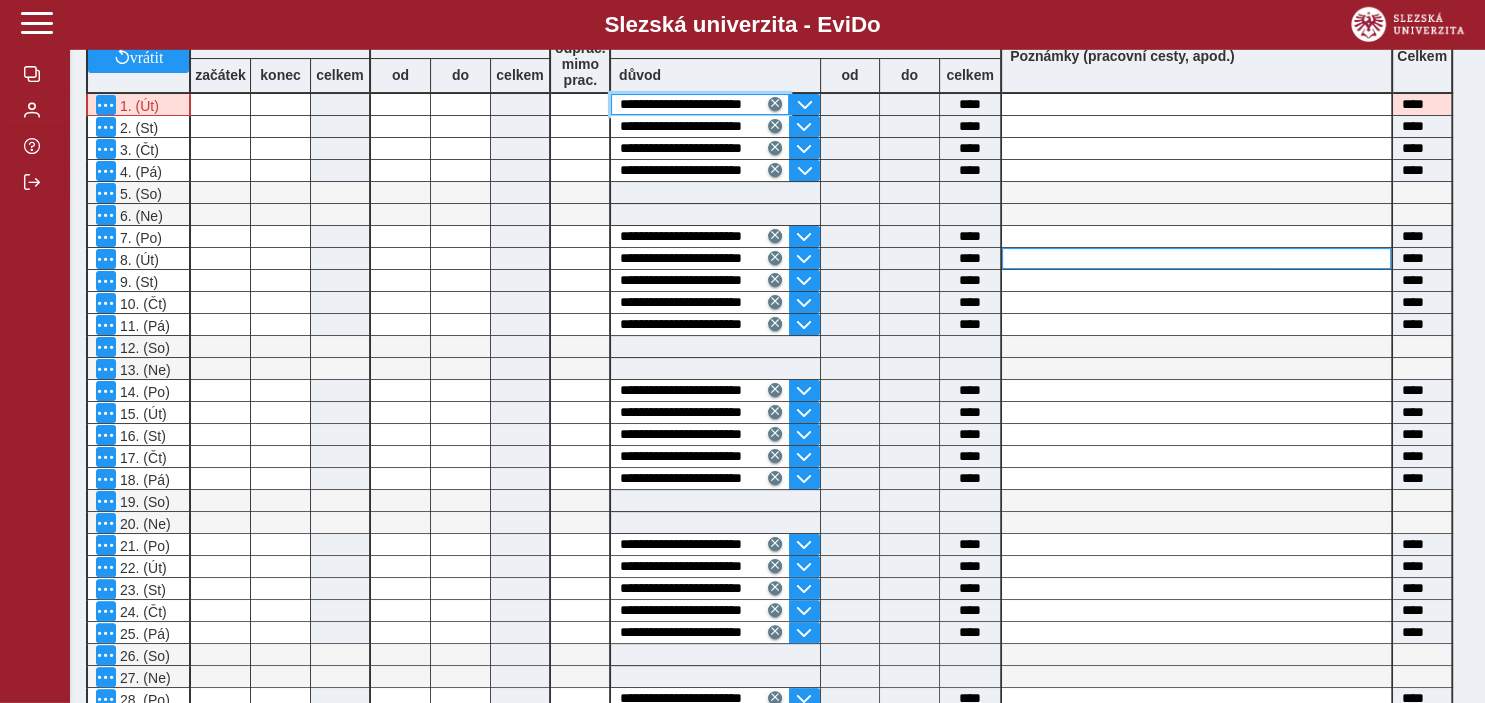scroll, scrollTop: 757, scrollLeft: 0, axis: vertical 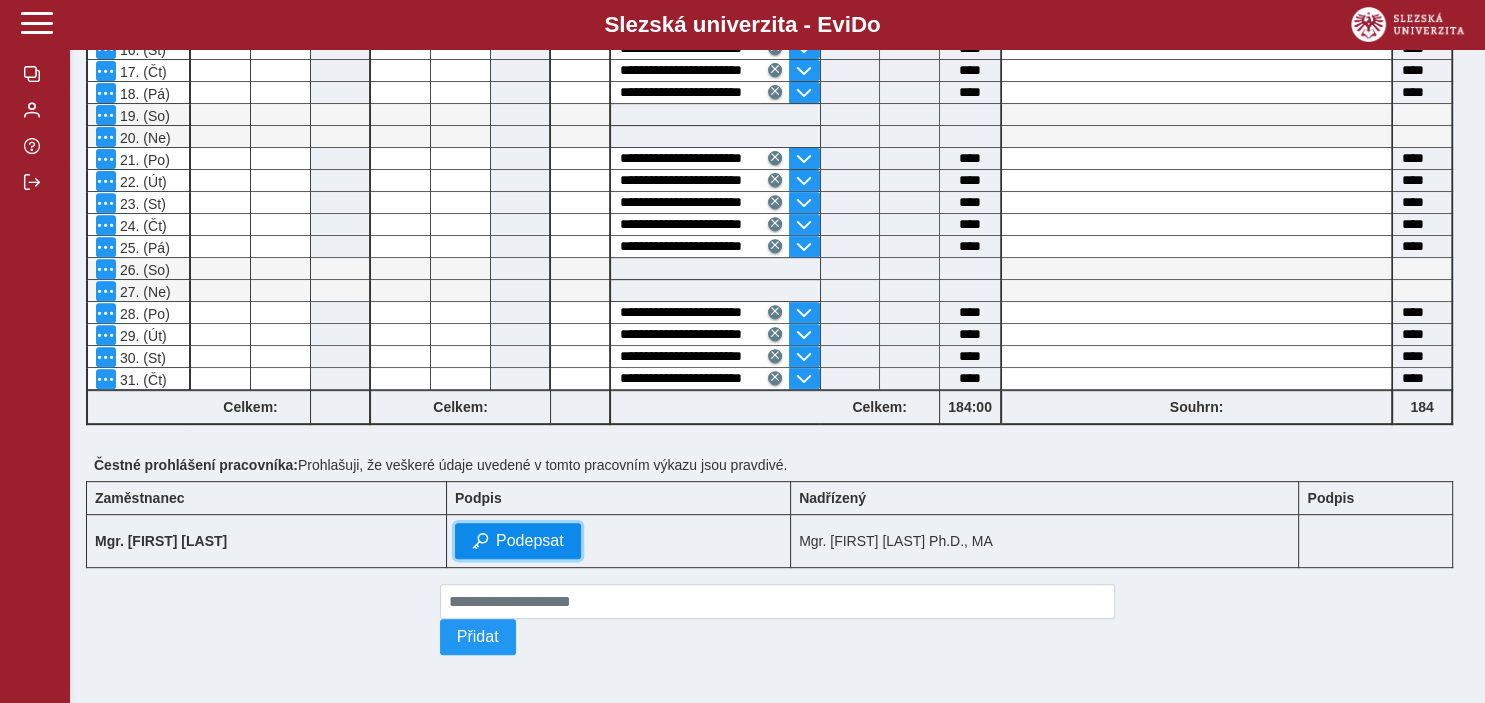 click on "Podepsat" at bounding box center (530, 541) 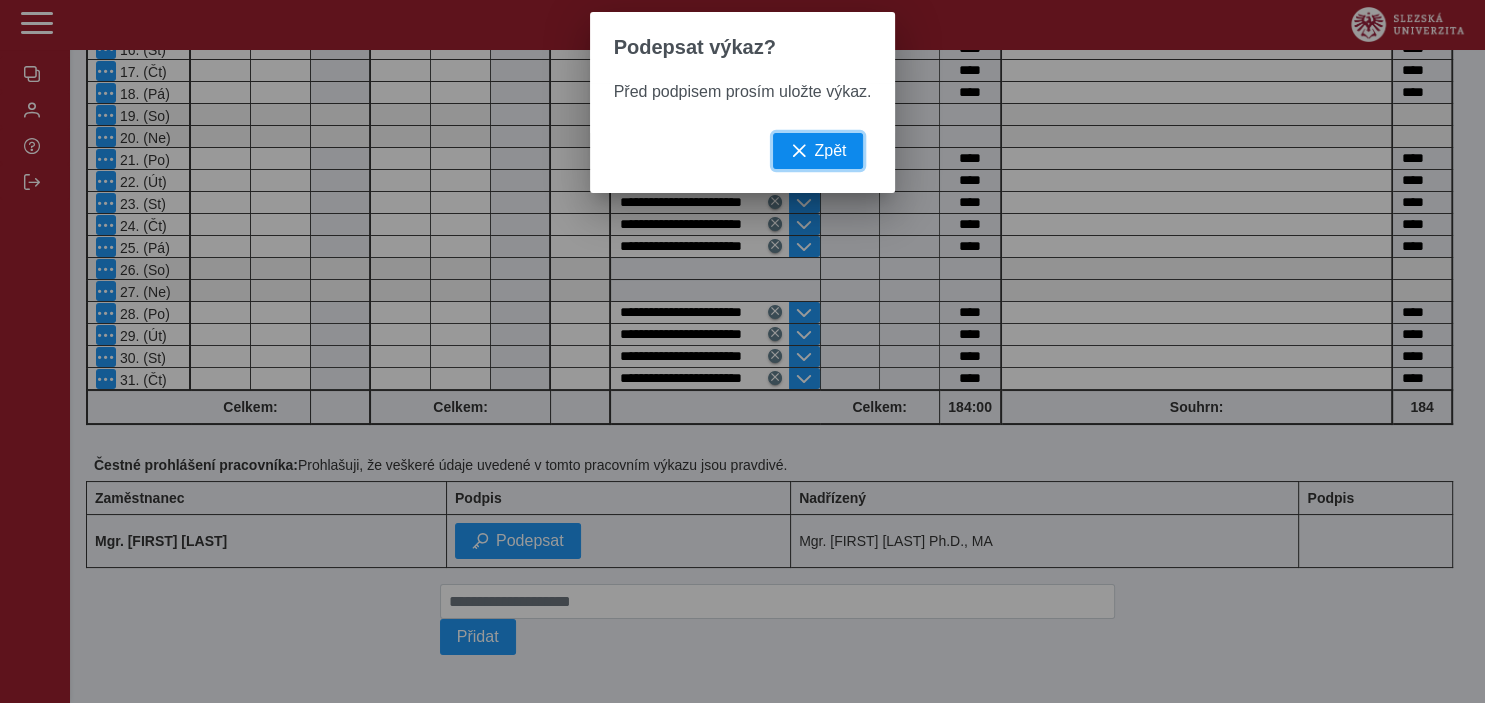 click on "Zpět" at bounding box center [818, 151] 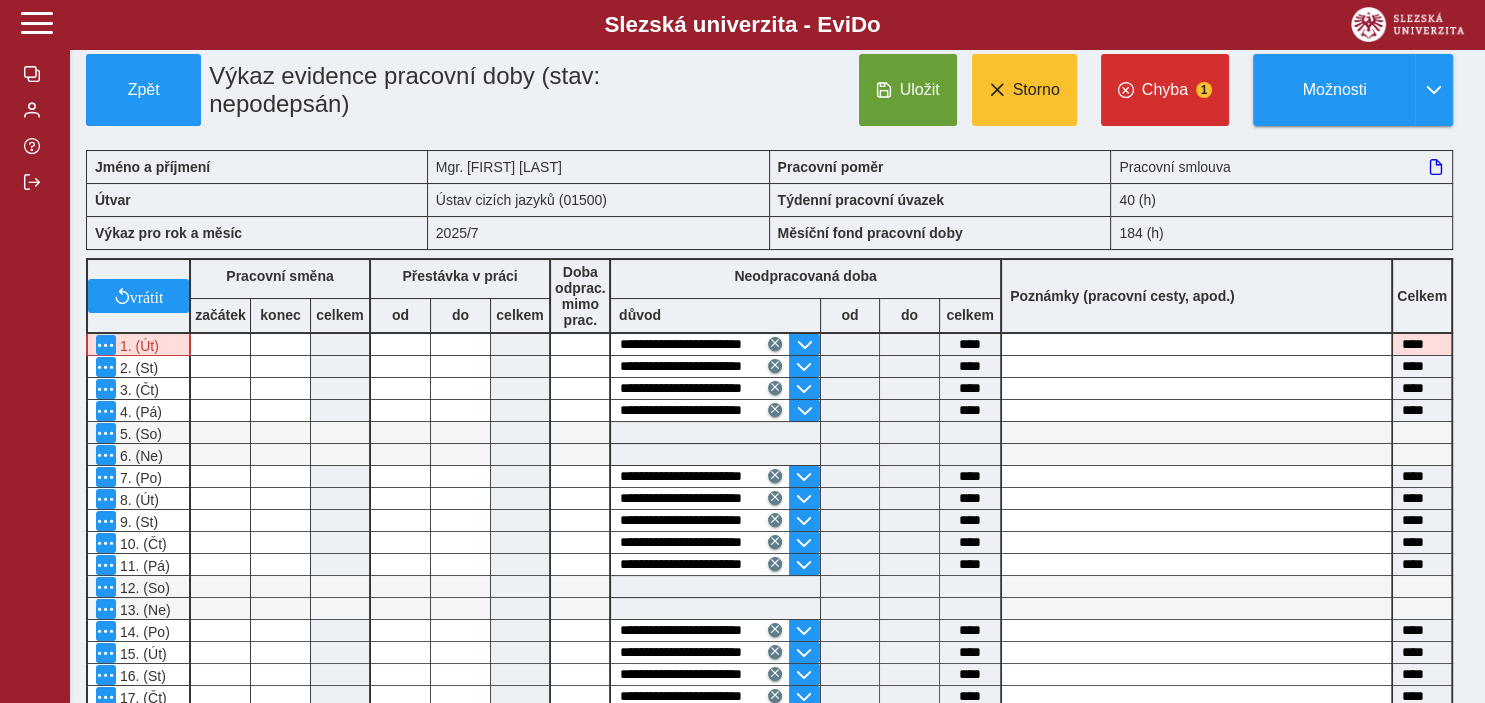 scroll, scrollTop: 0, scrollLeft: 0, axis: both 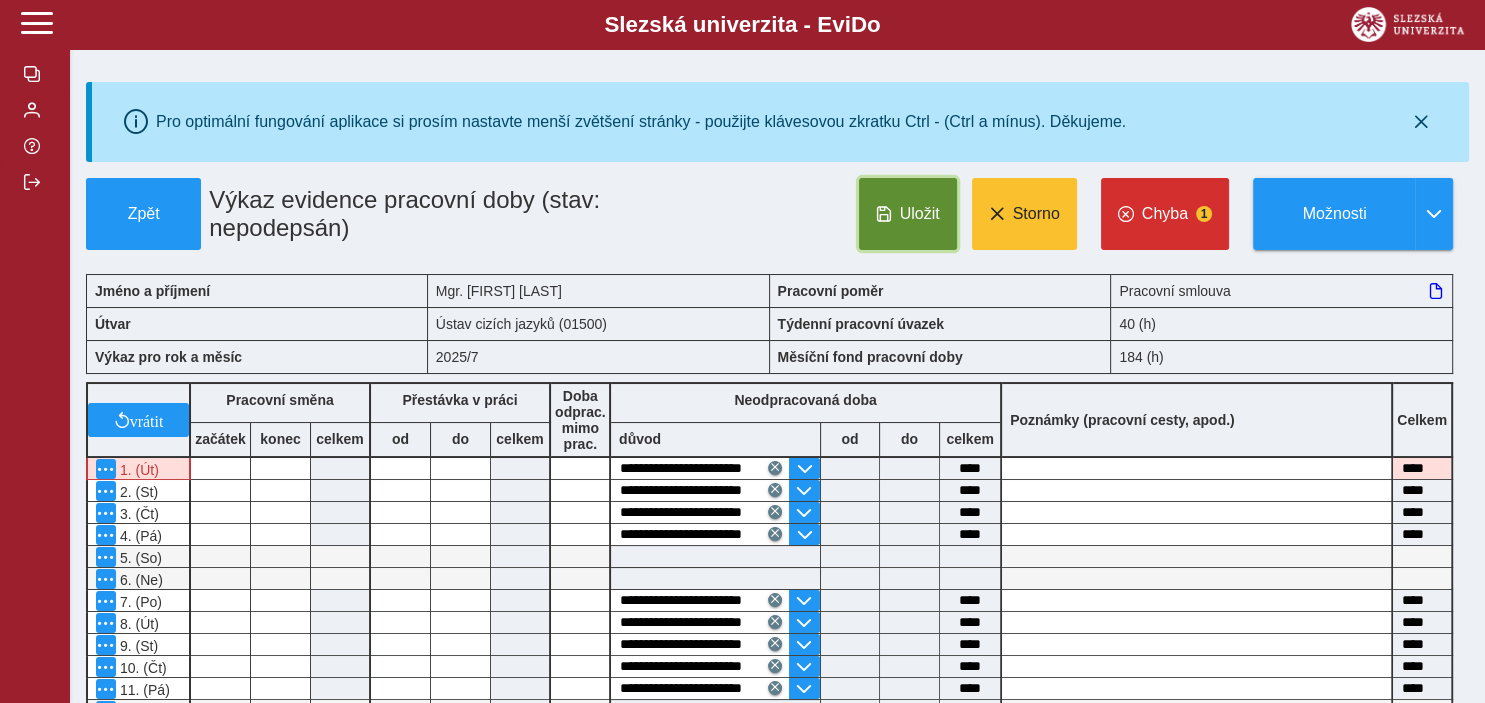 click on "Uložit" at bounding box center [920, 214] 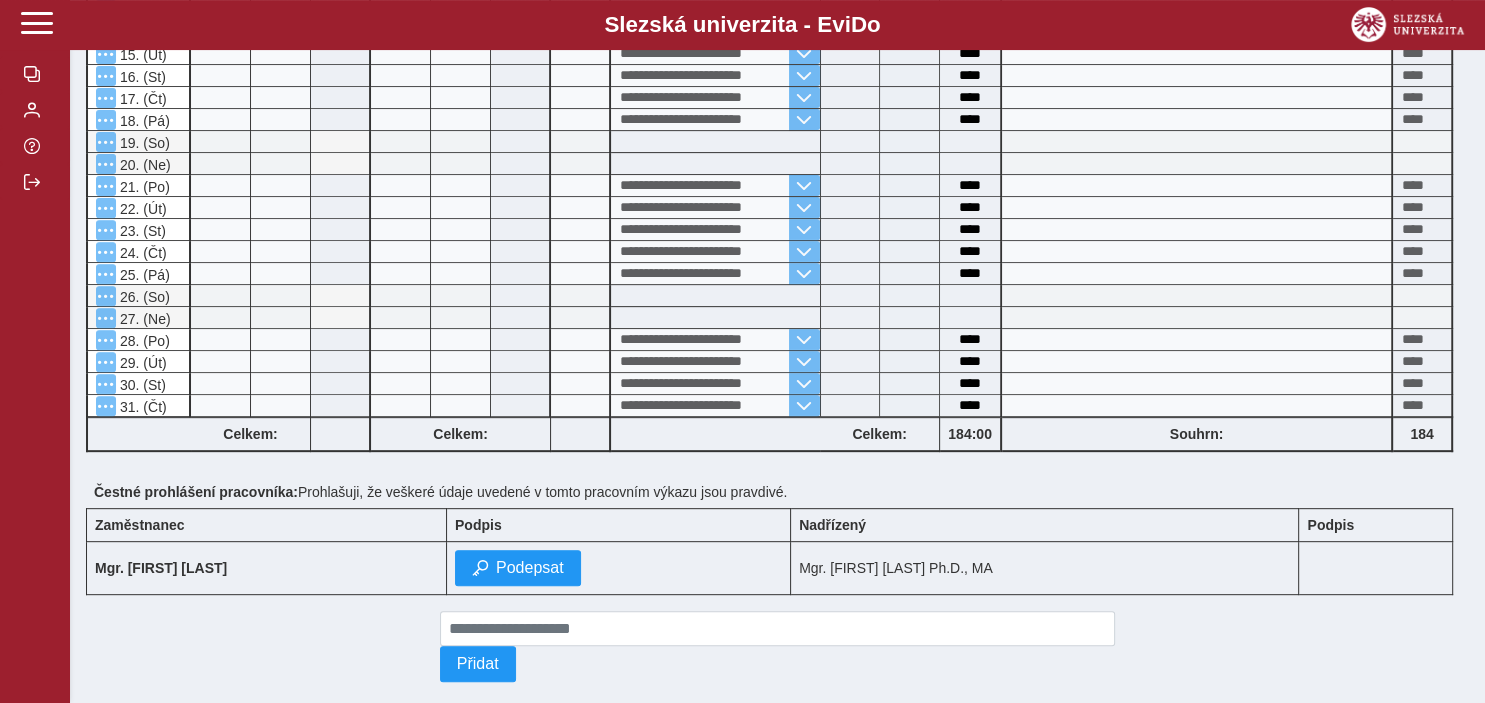 scroll, scrollTop: 757, scrollLeft: 0, axis: vertical 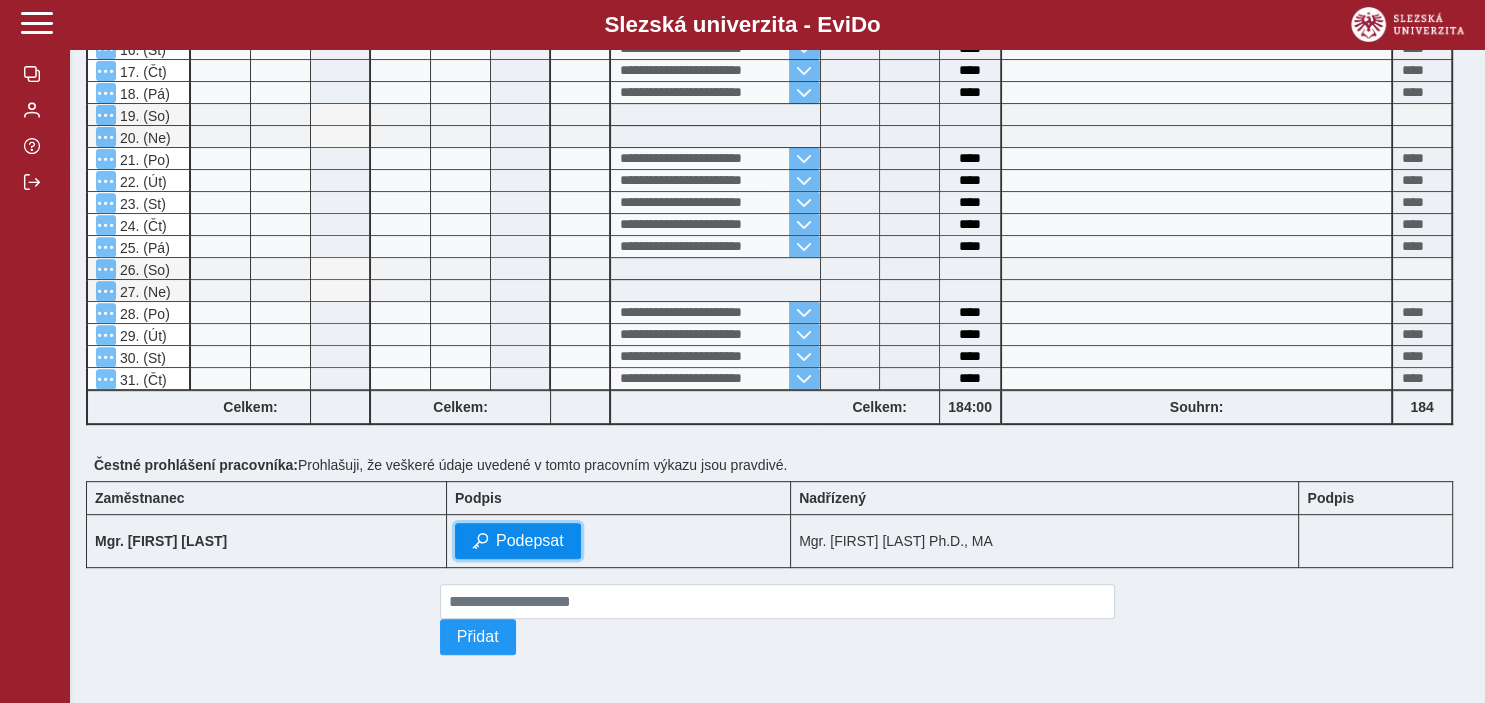 click on "Podepsat" at bounding box center (530, 541) 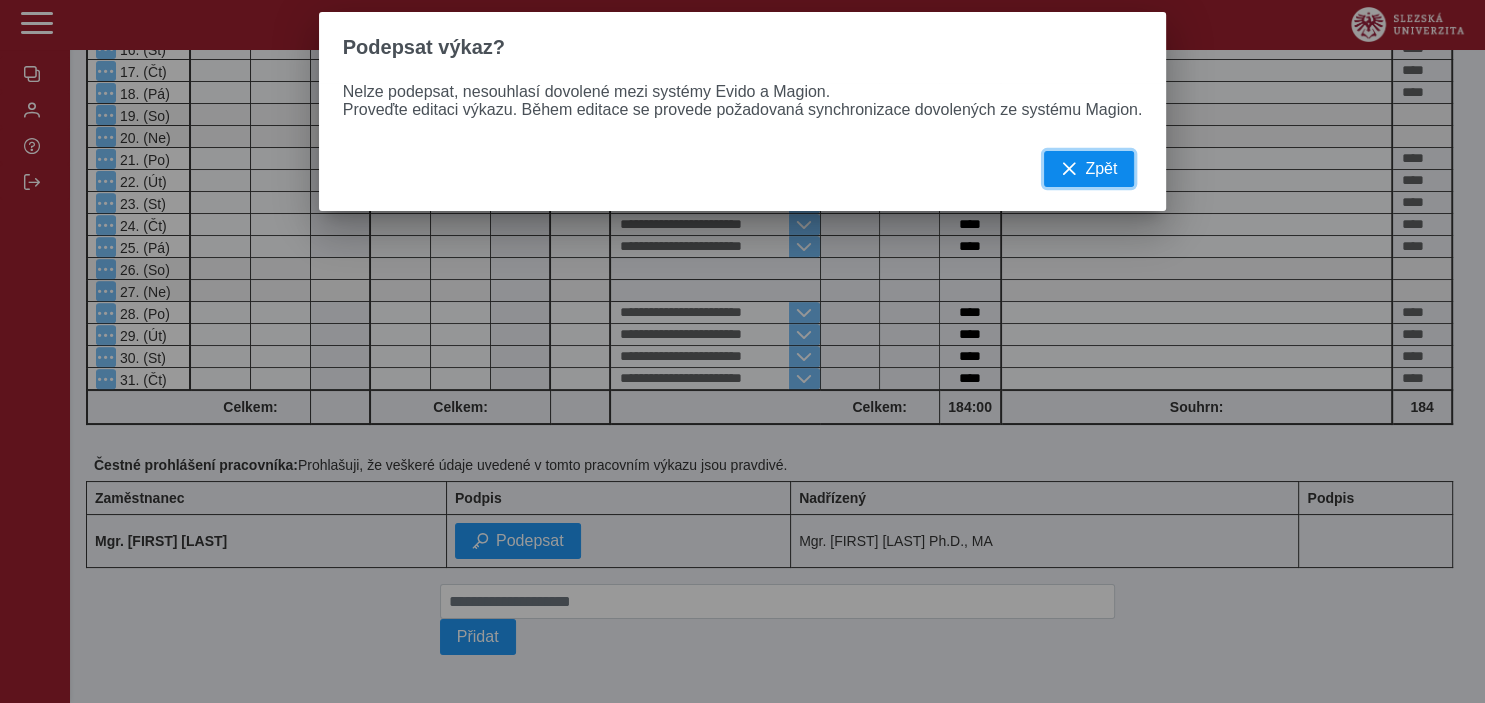 click on "Zpět" at bounding box center [1101, 169] 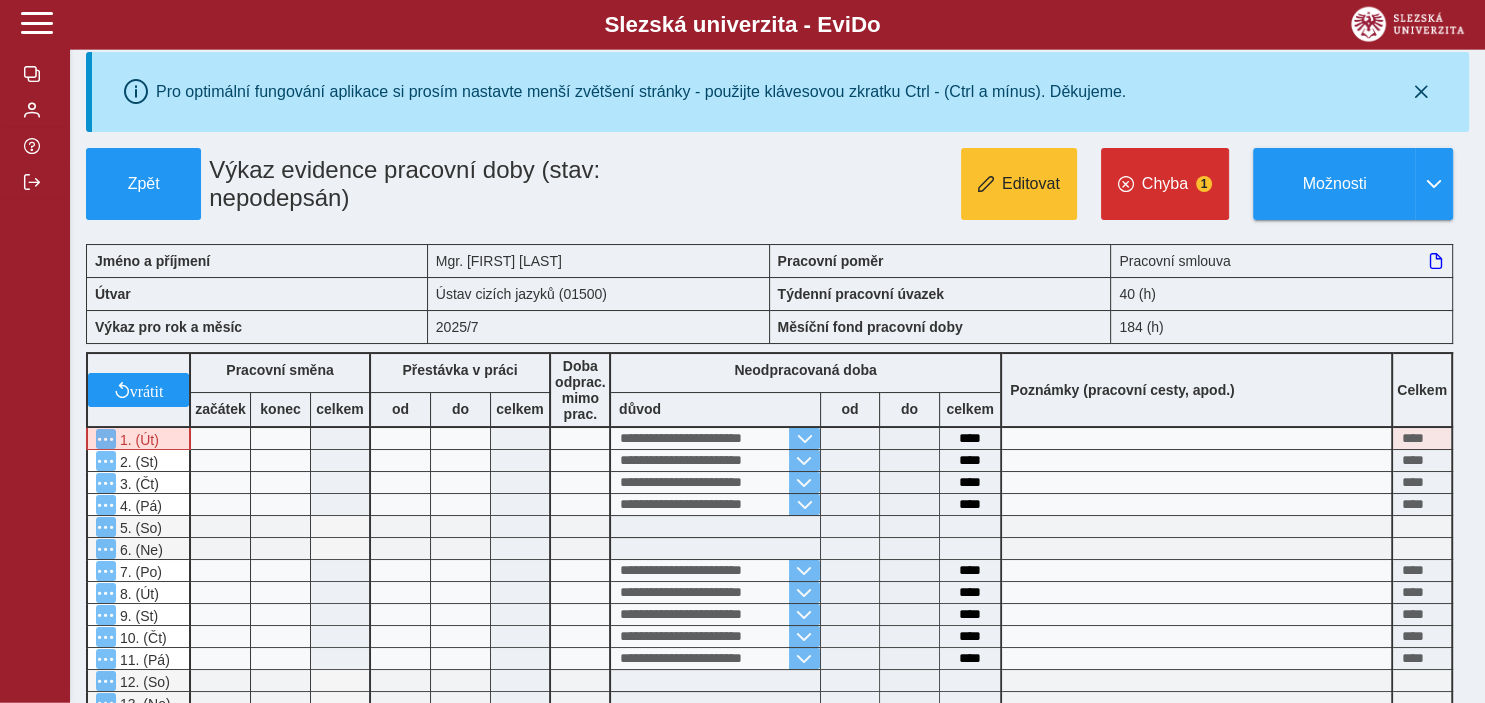 scroll, scrollTop: 18, scrollLeft: 0, axis: vertical 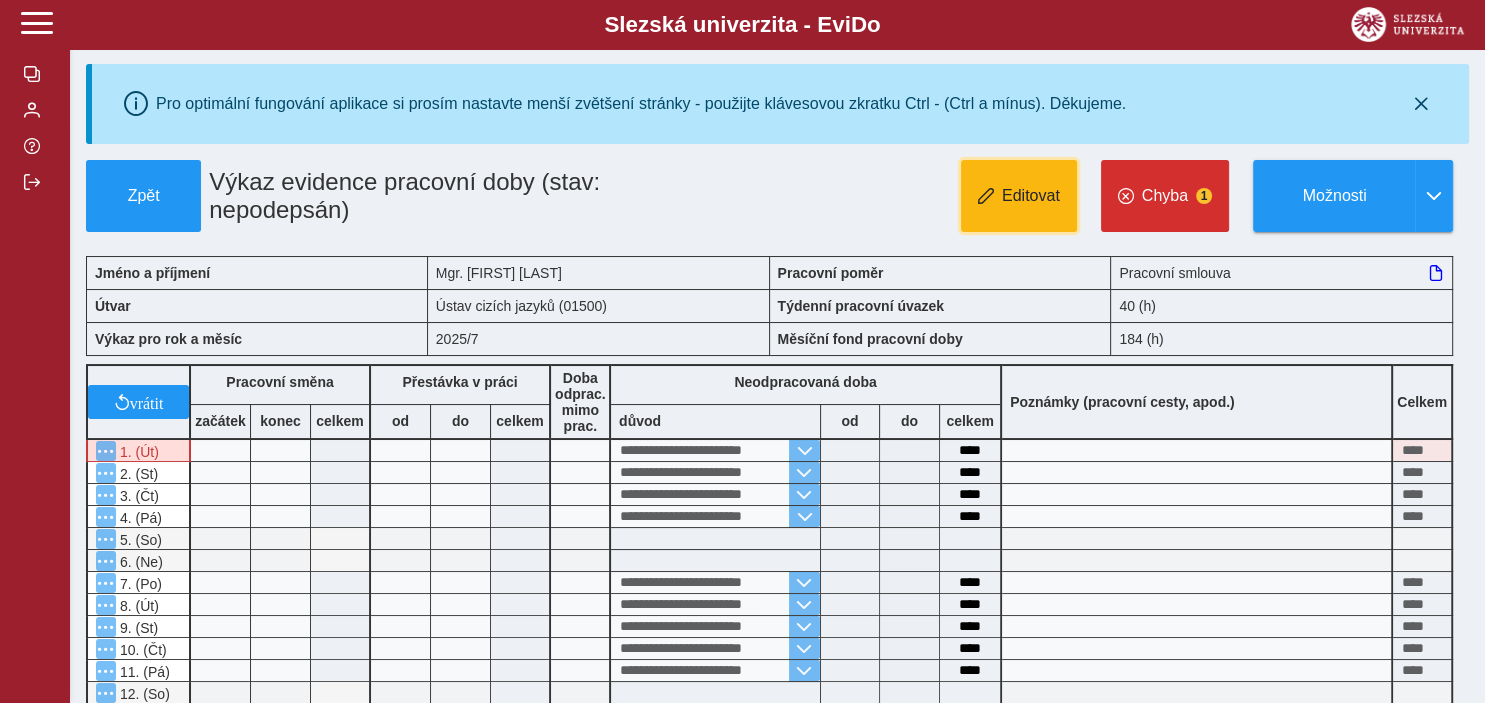 click on "Editovat" at bounding box center (1019, 196) 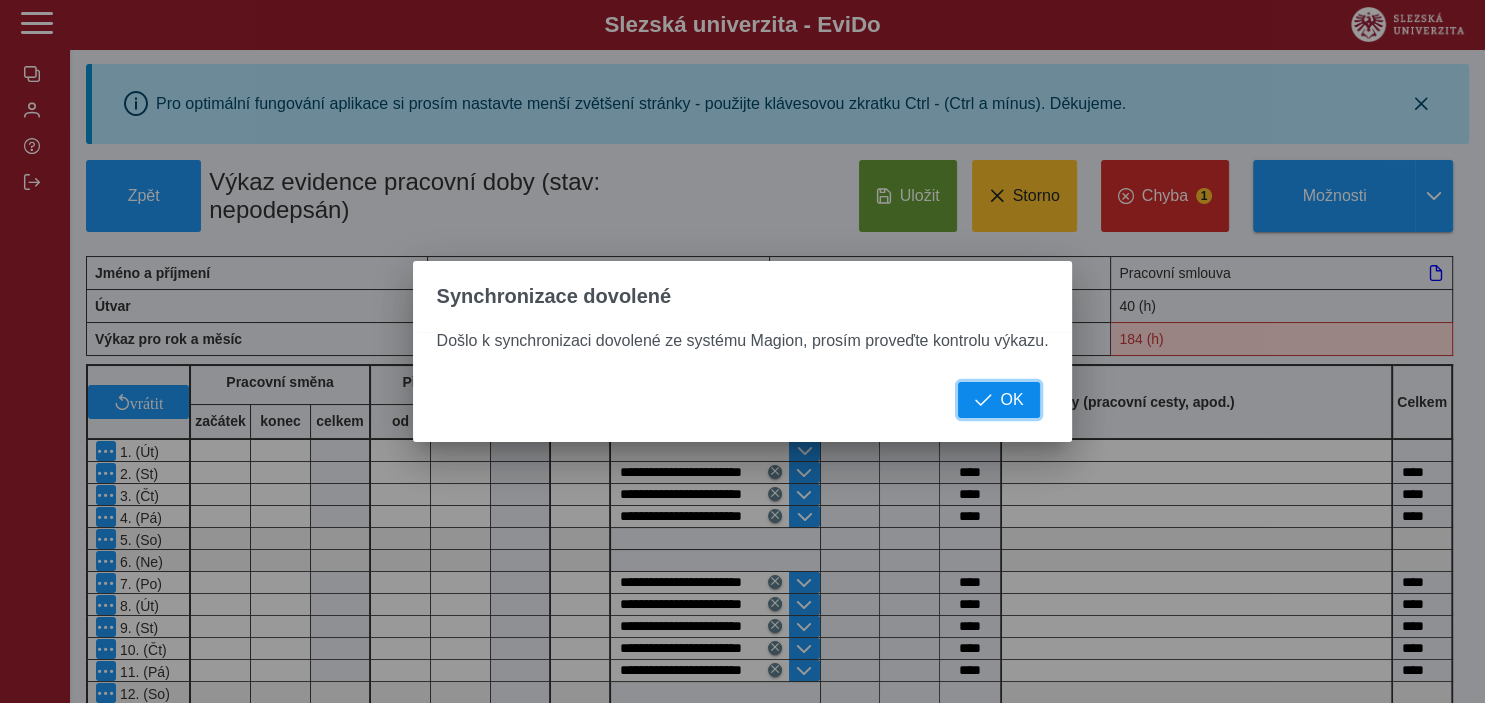 click on "OK" at bounding box center [1011, 400] 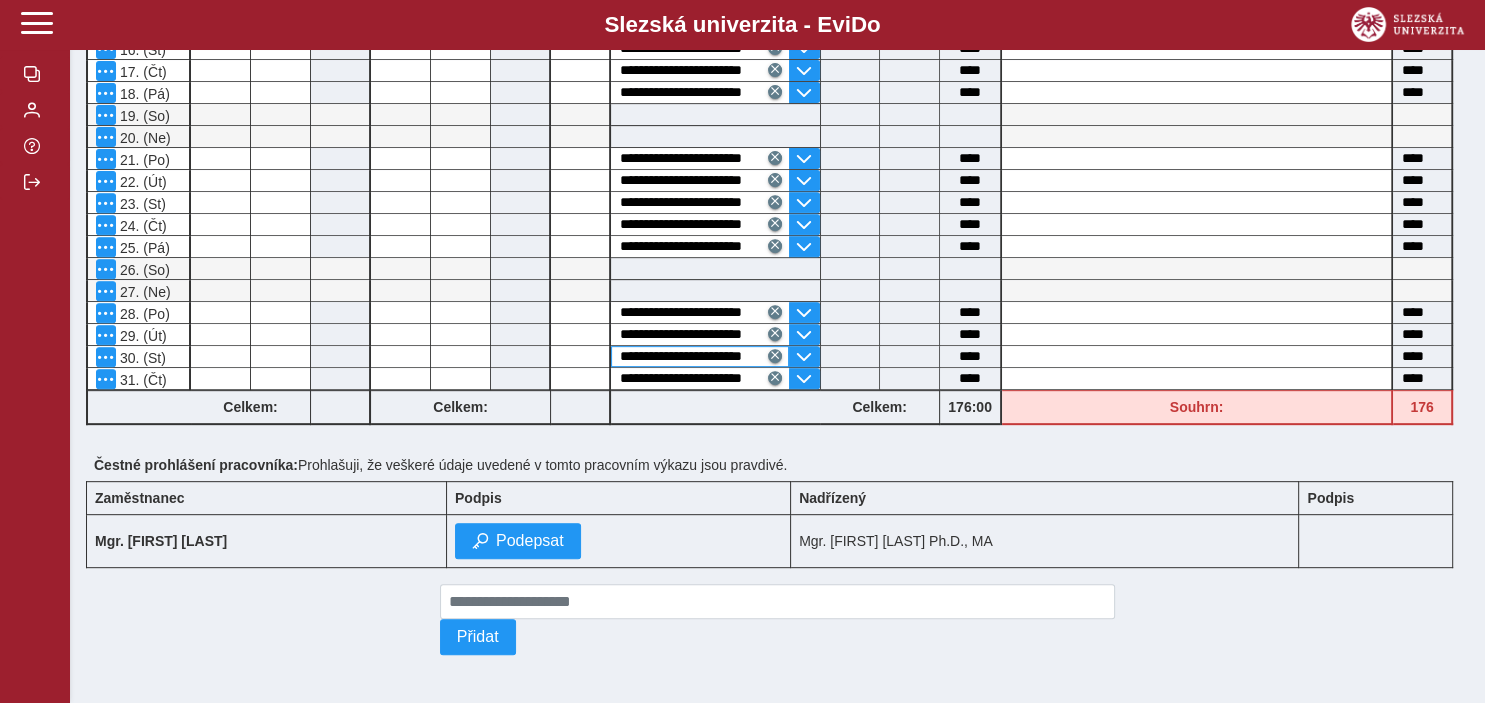 scroll, scrollTop: 229, scrollLeft: 0, axis: vertical 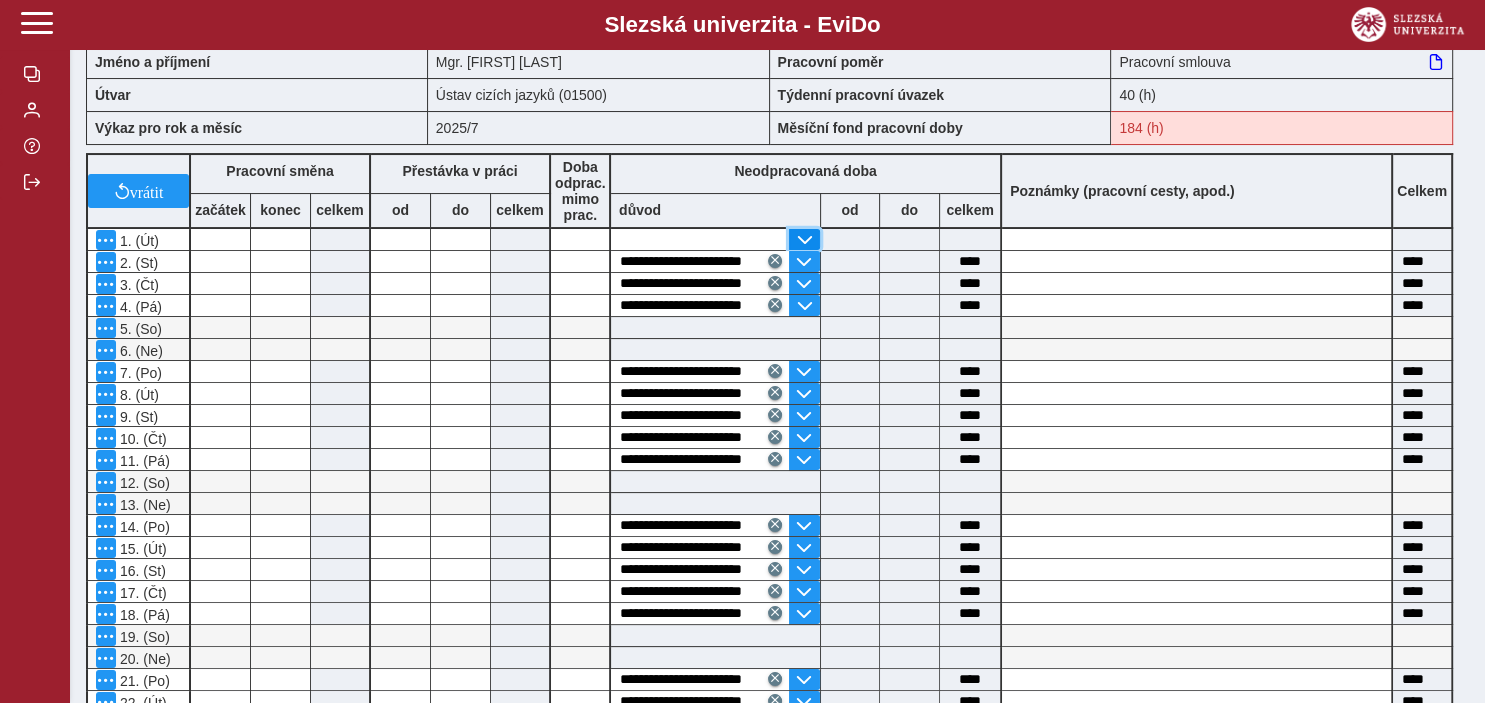 click at bounding box center (804, 240) 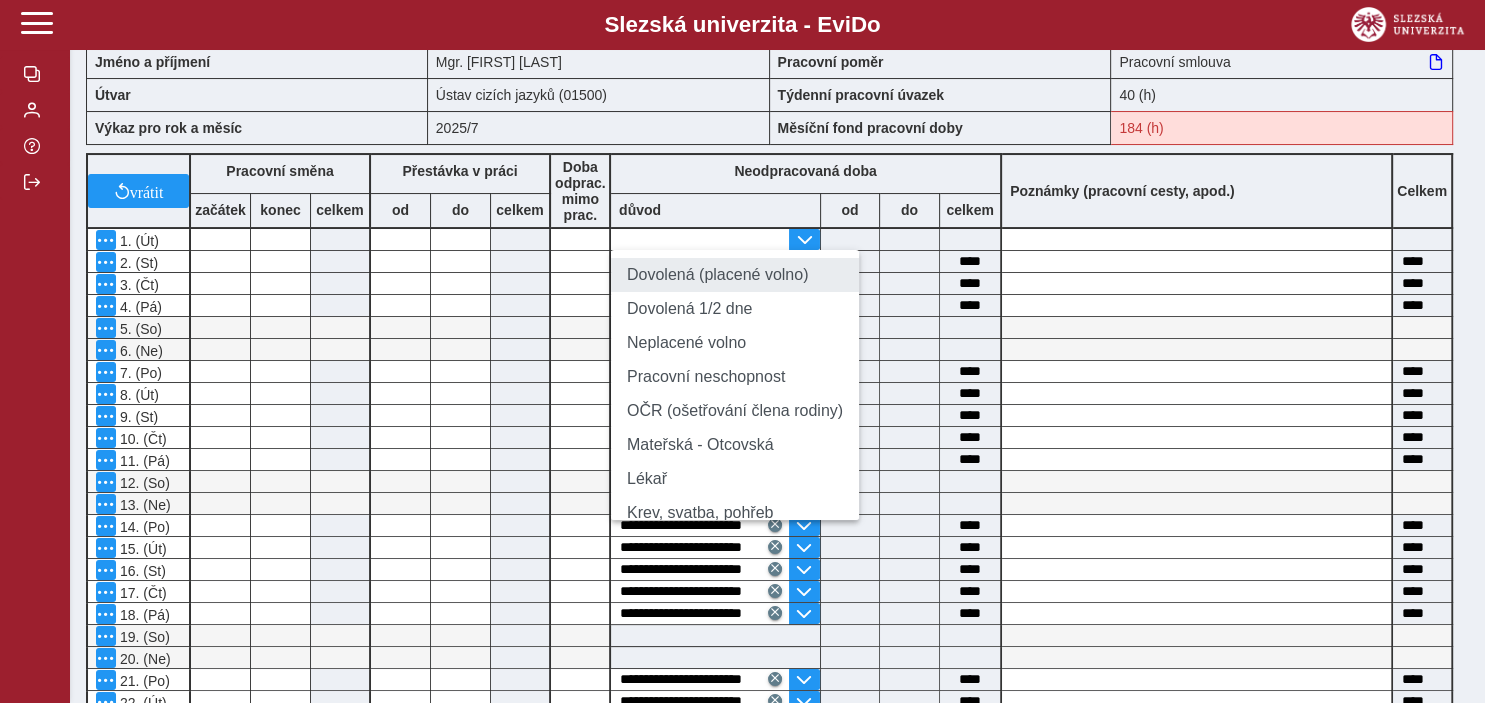 click on "Dovolená (placené volno)" at bounding box center [735, 275] 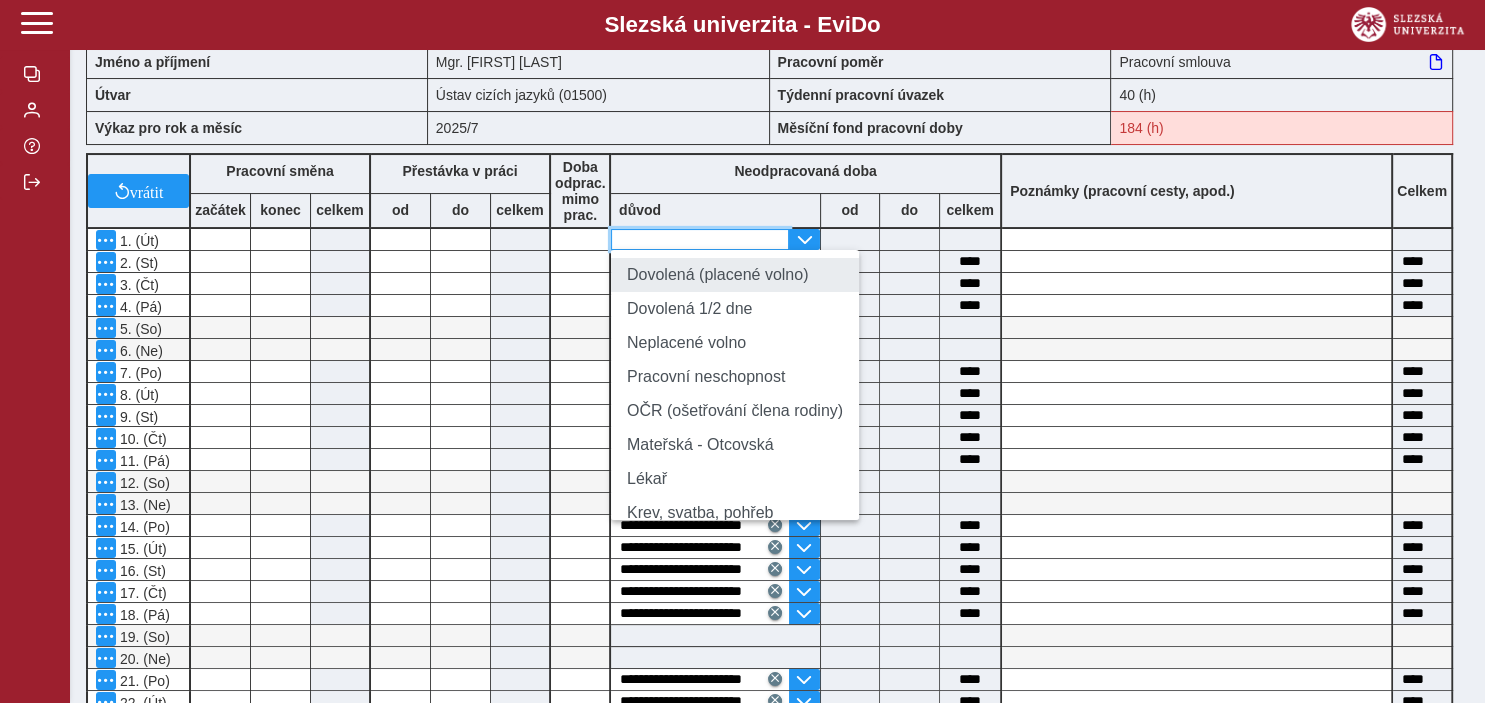 type on "**********" 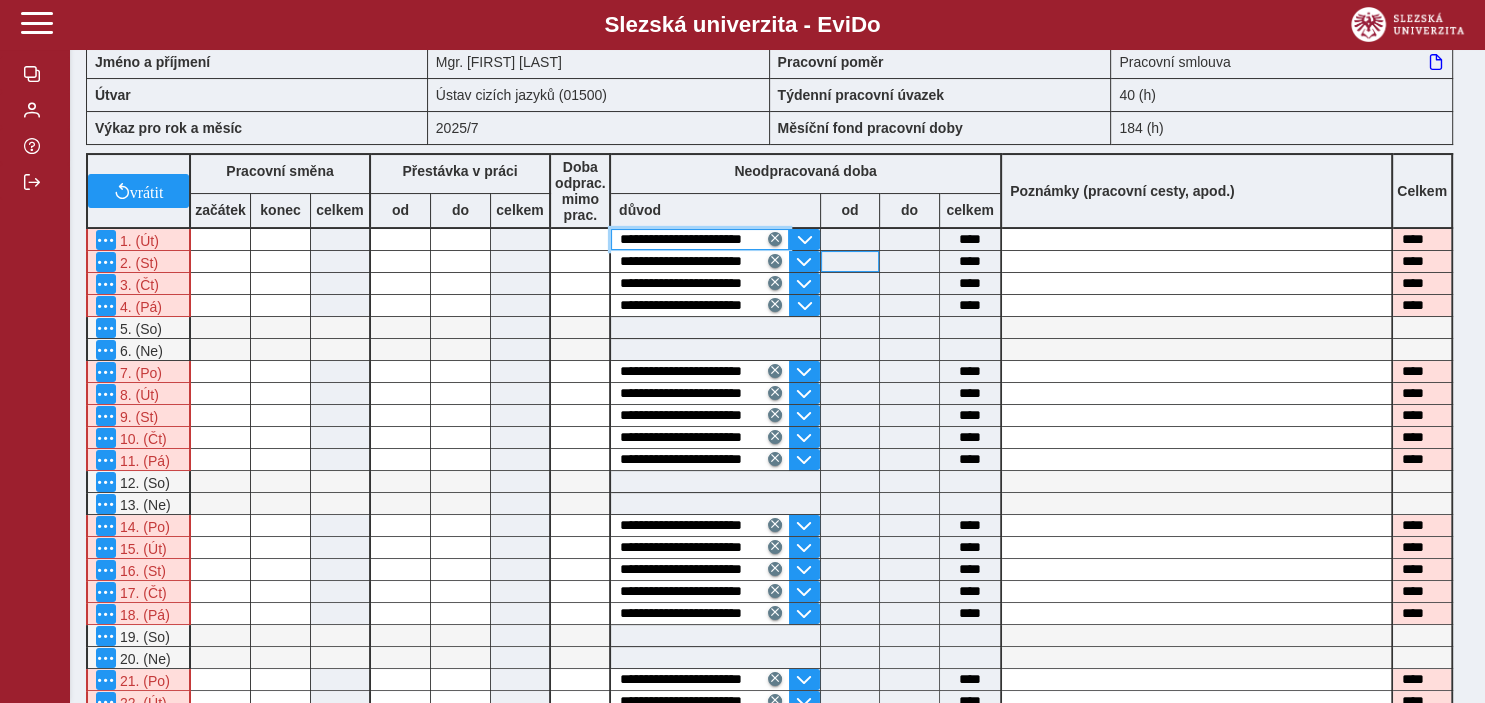 scroll, scrollTop: 0, scrollLeft: 8, axis: horizontal 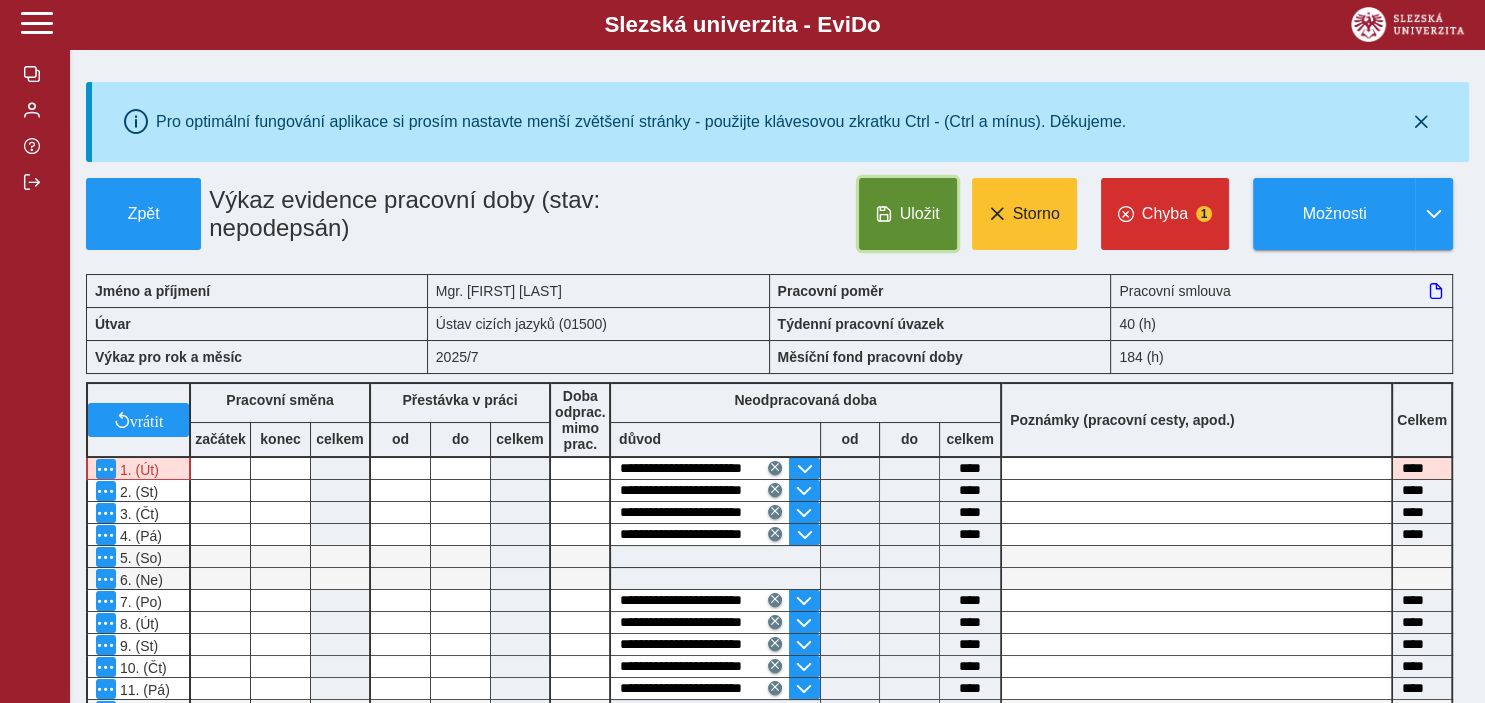click on "Uložit" at bounding box center [920, 214] 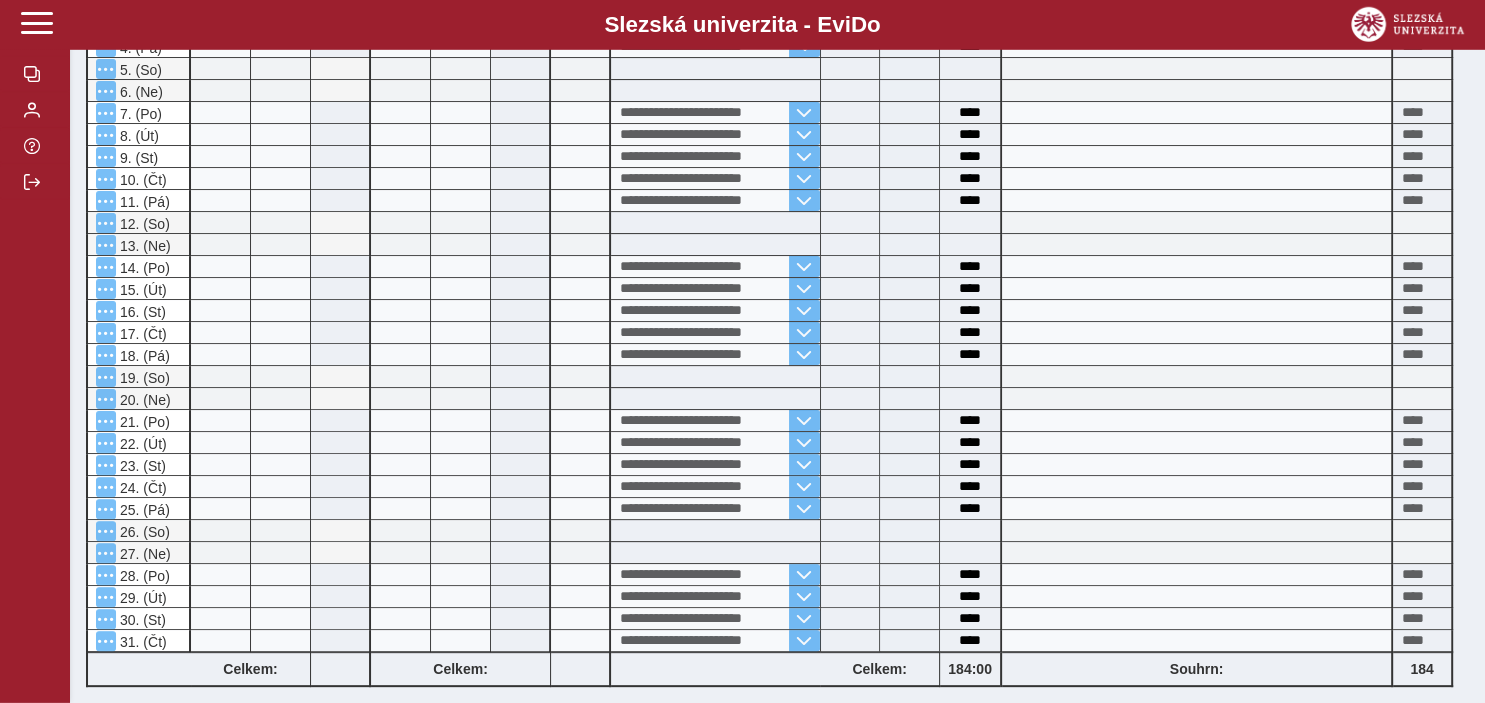 scroll, scrollTop: 739, scrollLeft: 0, axis: vertical 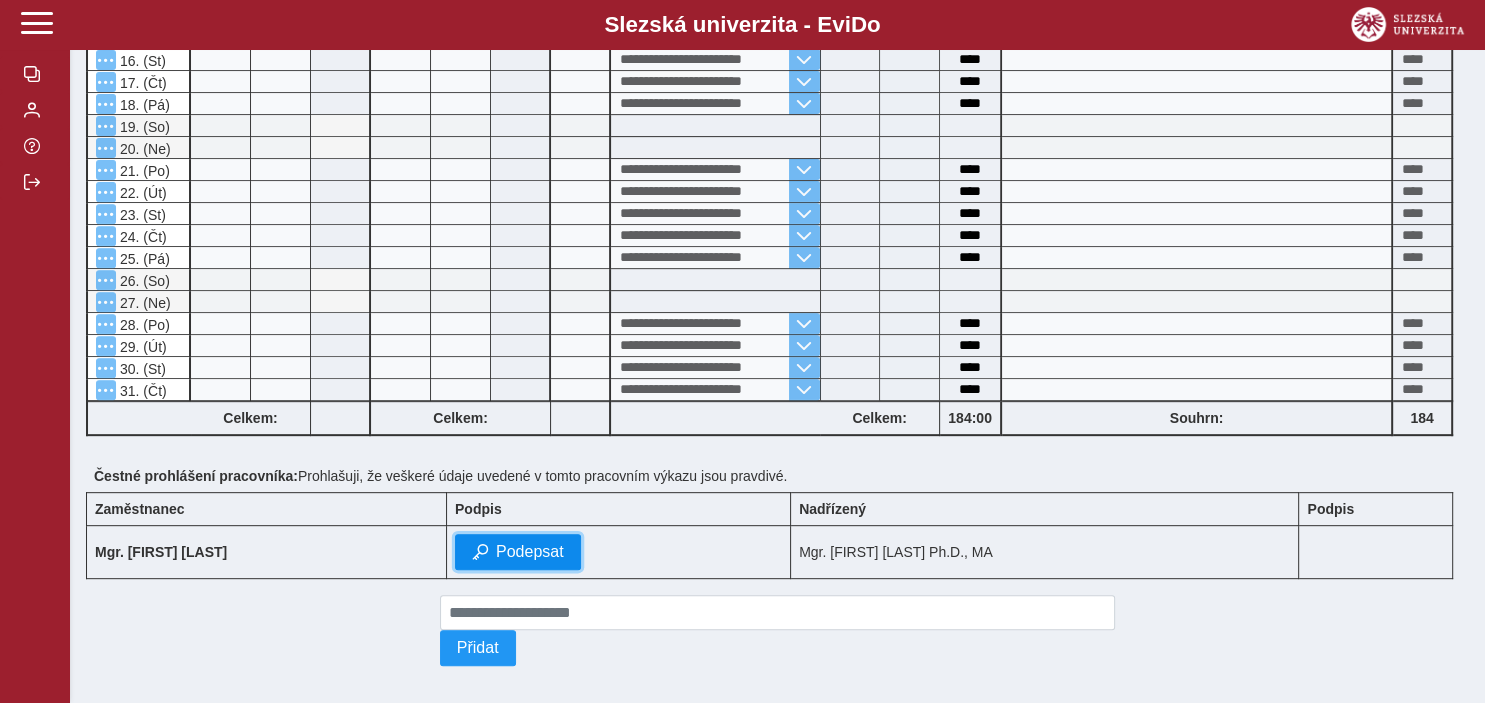 click on "Podepsat" at bounding box center (530, 552) 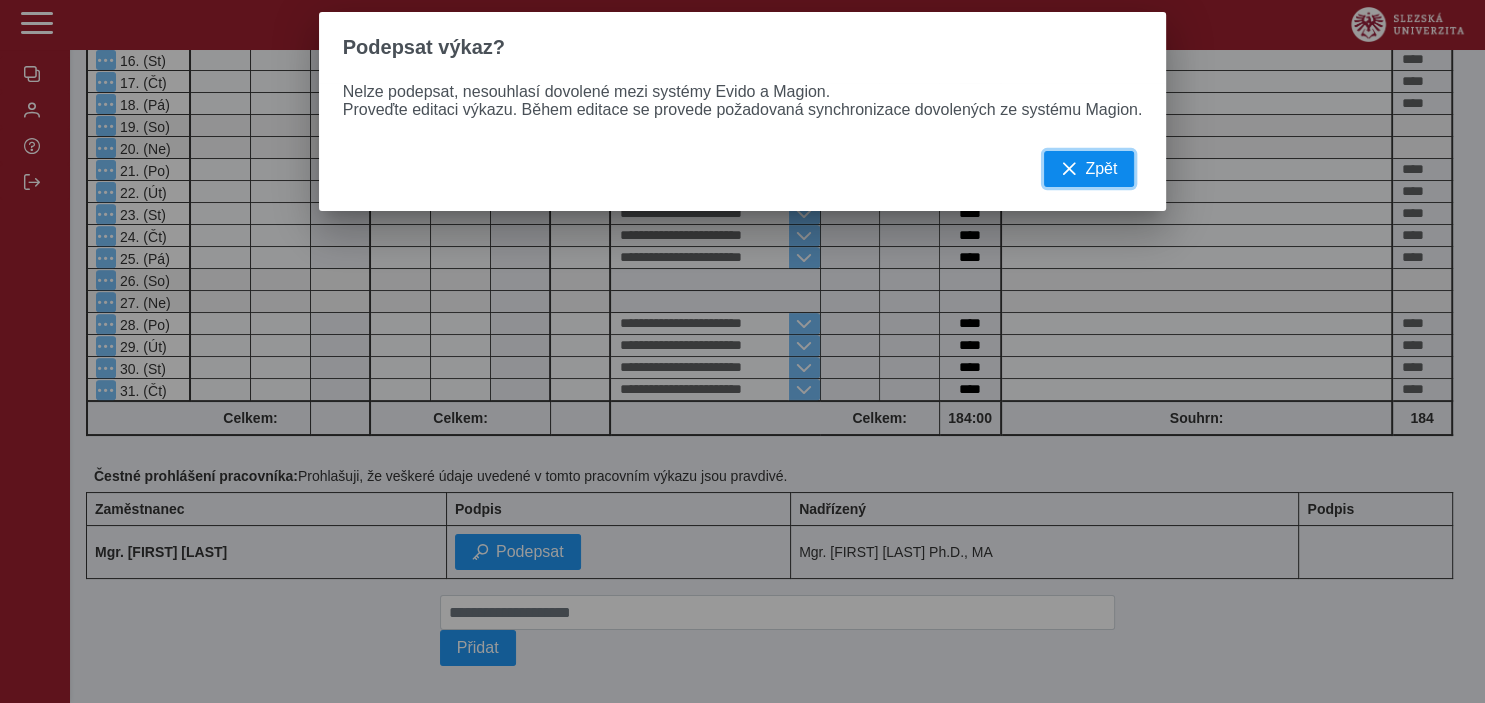 click on "Zpět" at bounding box center (1101, 169) 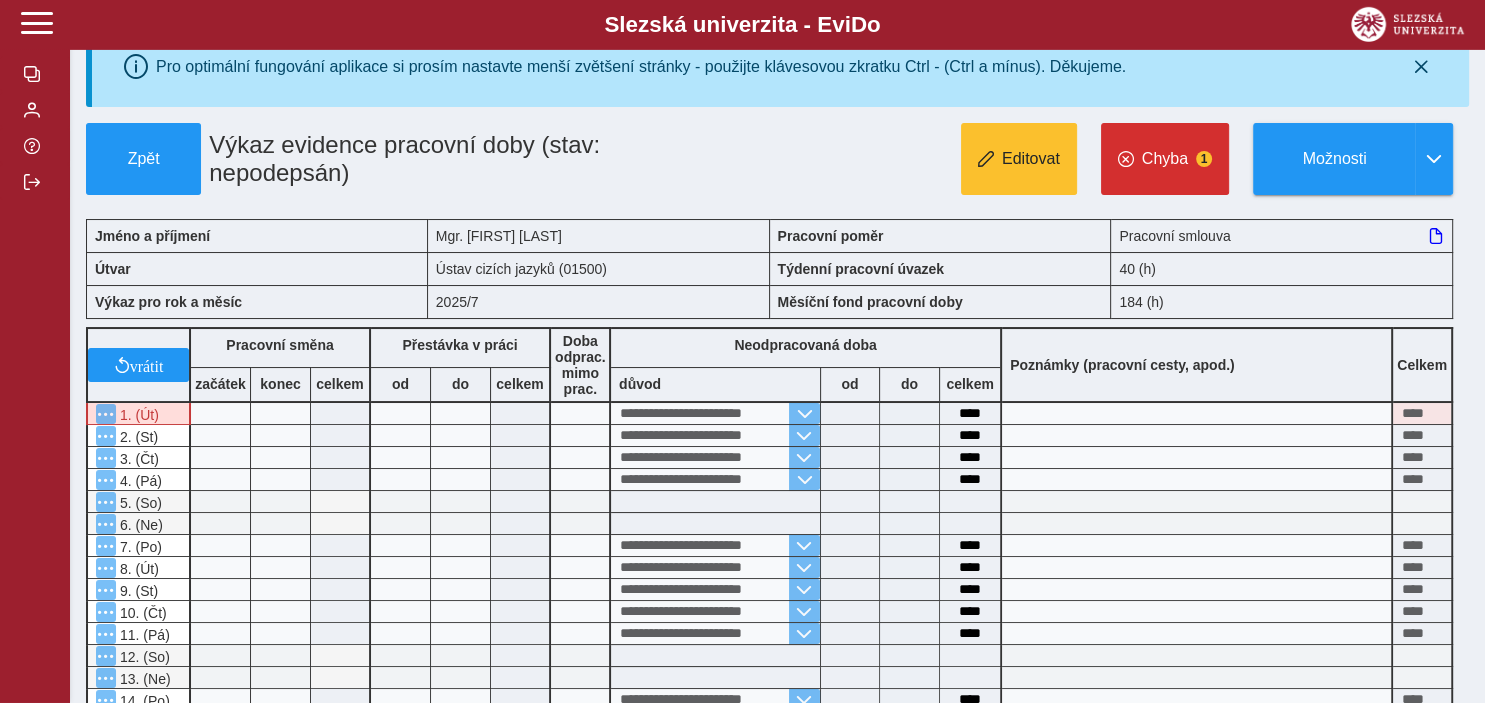 scroll, scrollTop: 0, scrollLeft: 0, axis: both 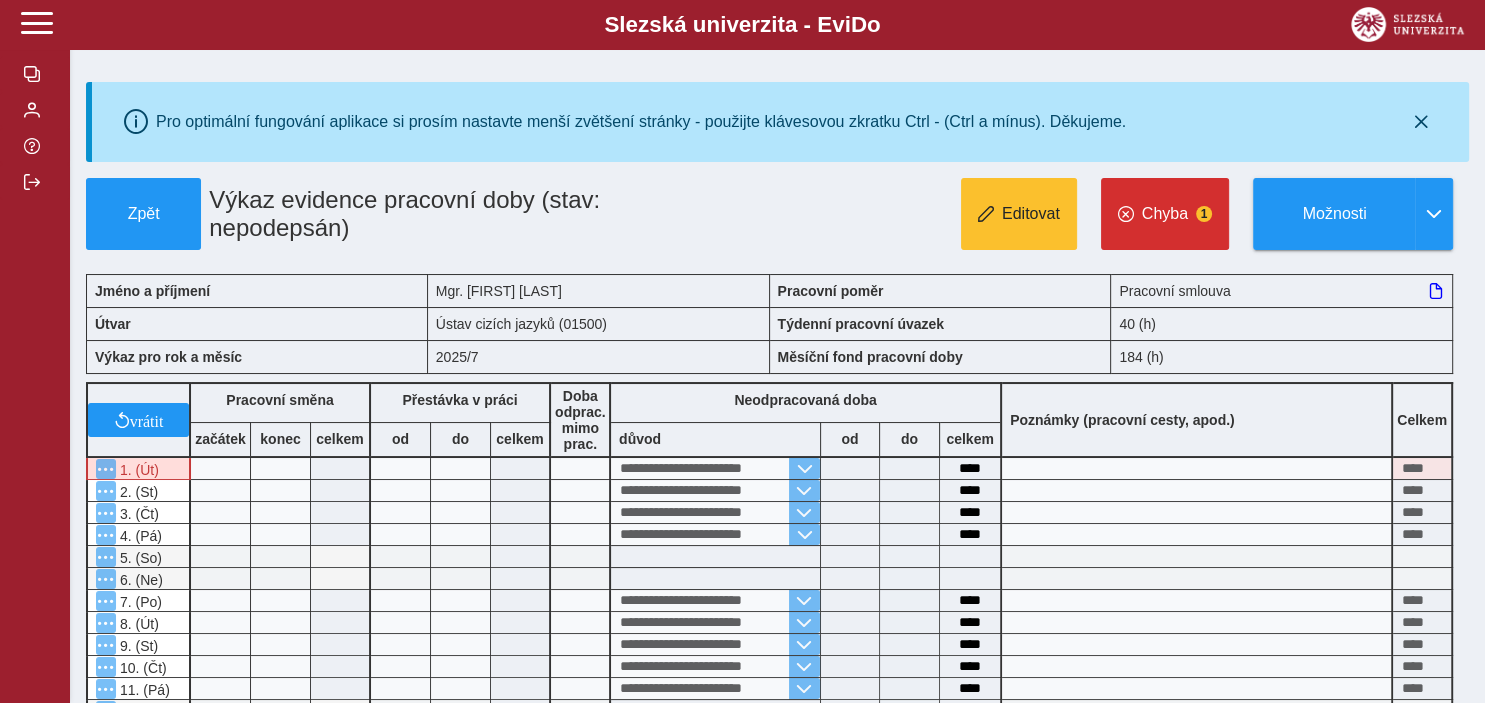 click at bounding box center (715, 556) 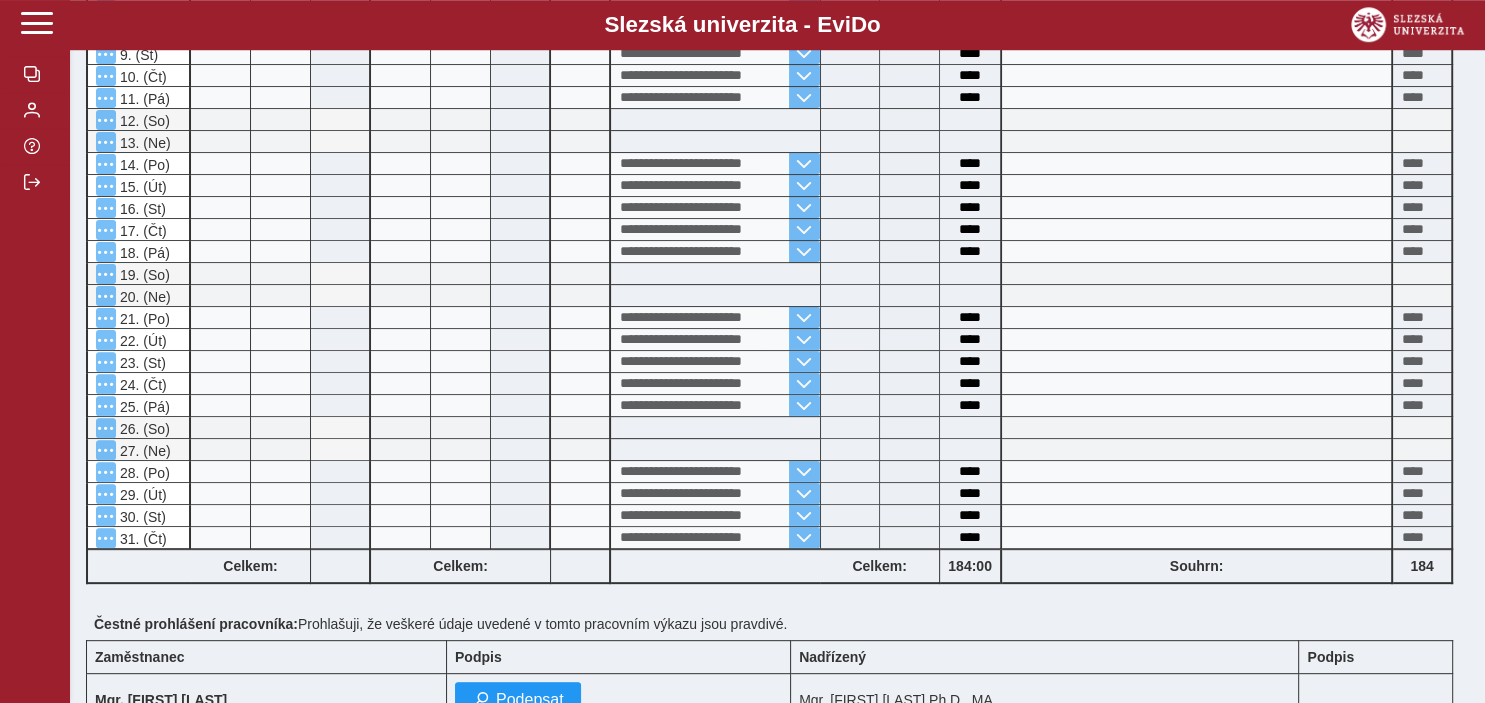 scroll, scrollTop: 633, scrollLeft: 0, axis: vertical 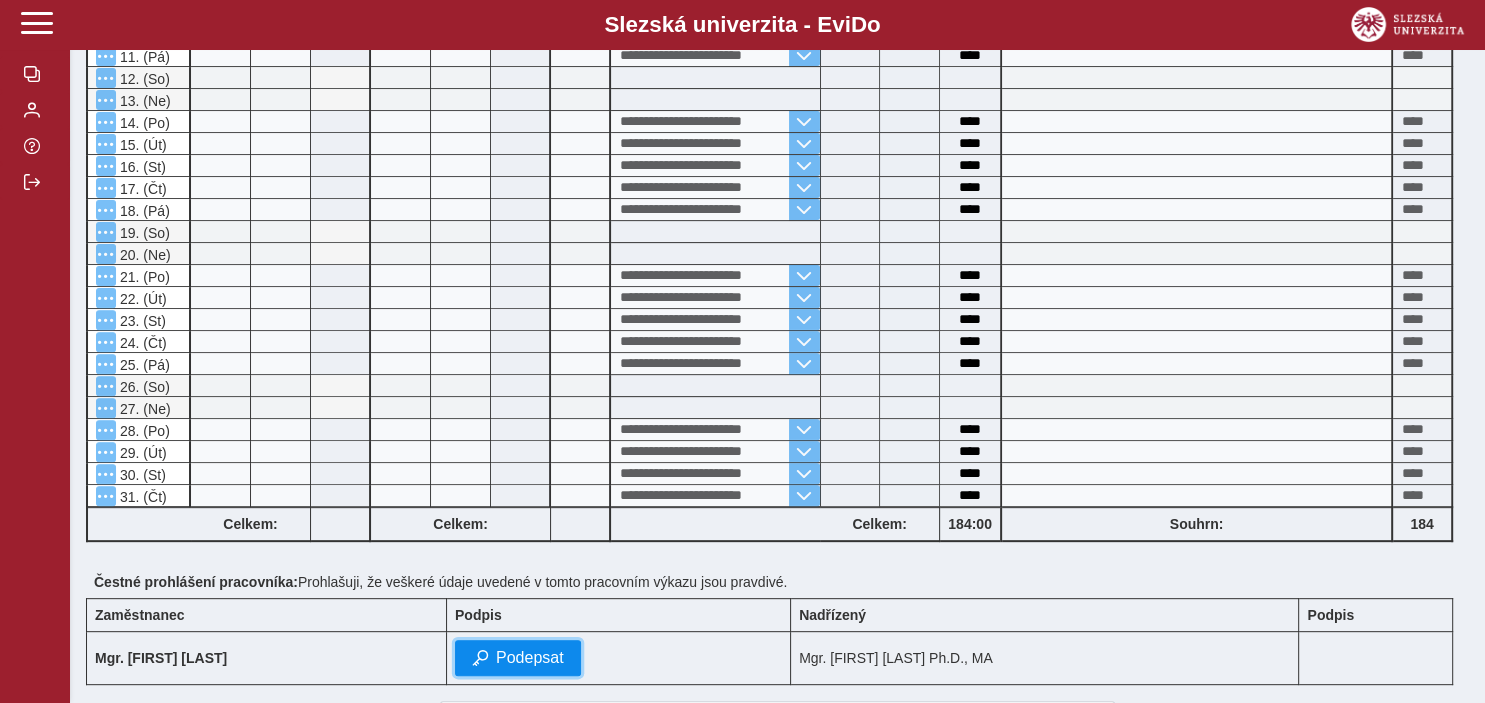 click on "Podepsat" at bounding box center (530, 658) 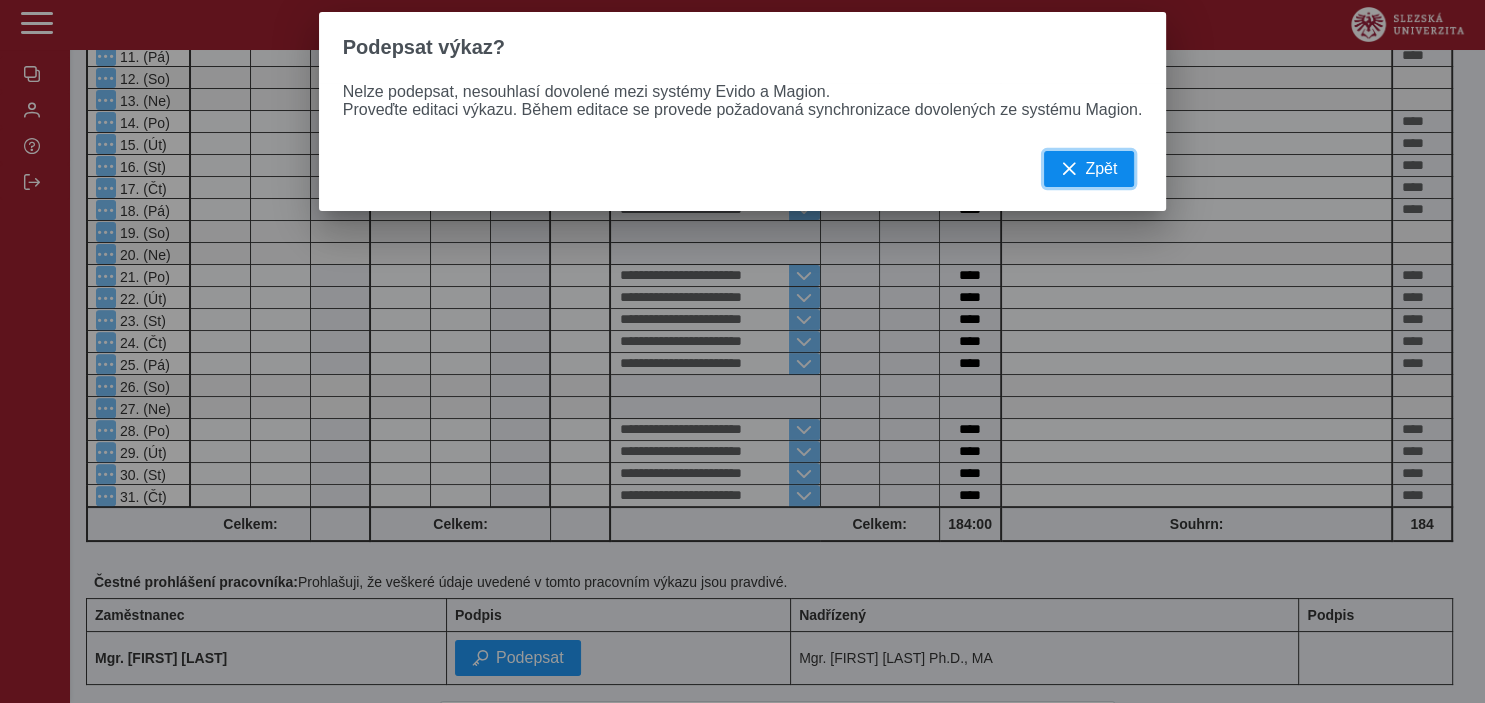 click at bounding box center (1069, 169) 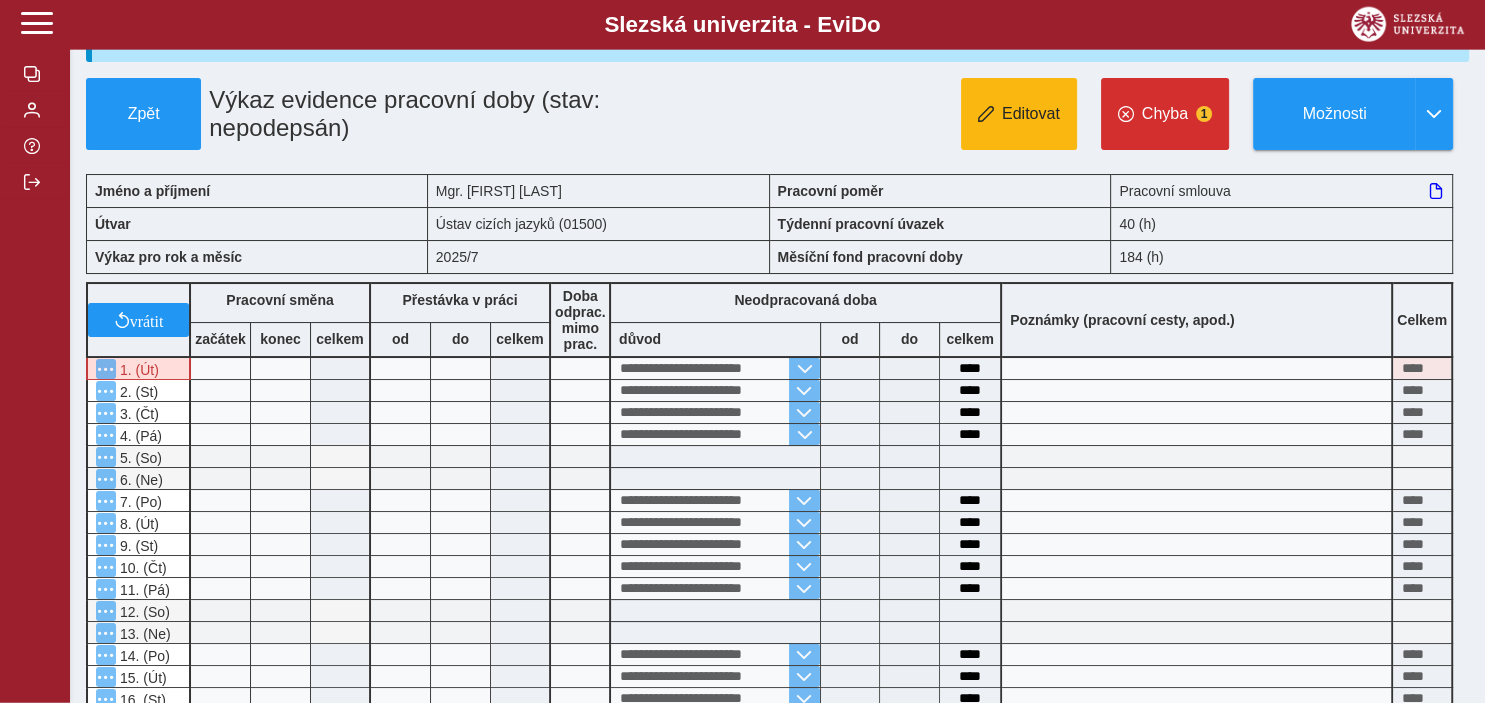 scroll, scrollTop: 0, scrollLeft: 0, axis: both 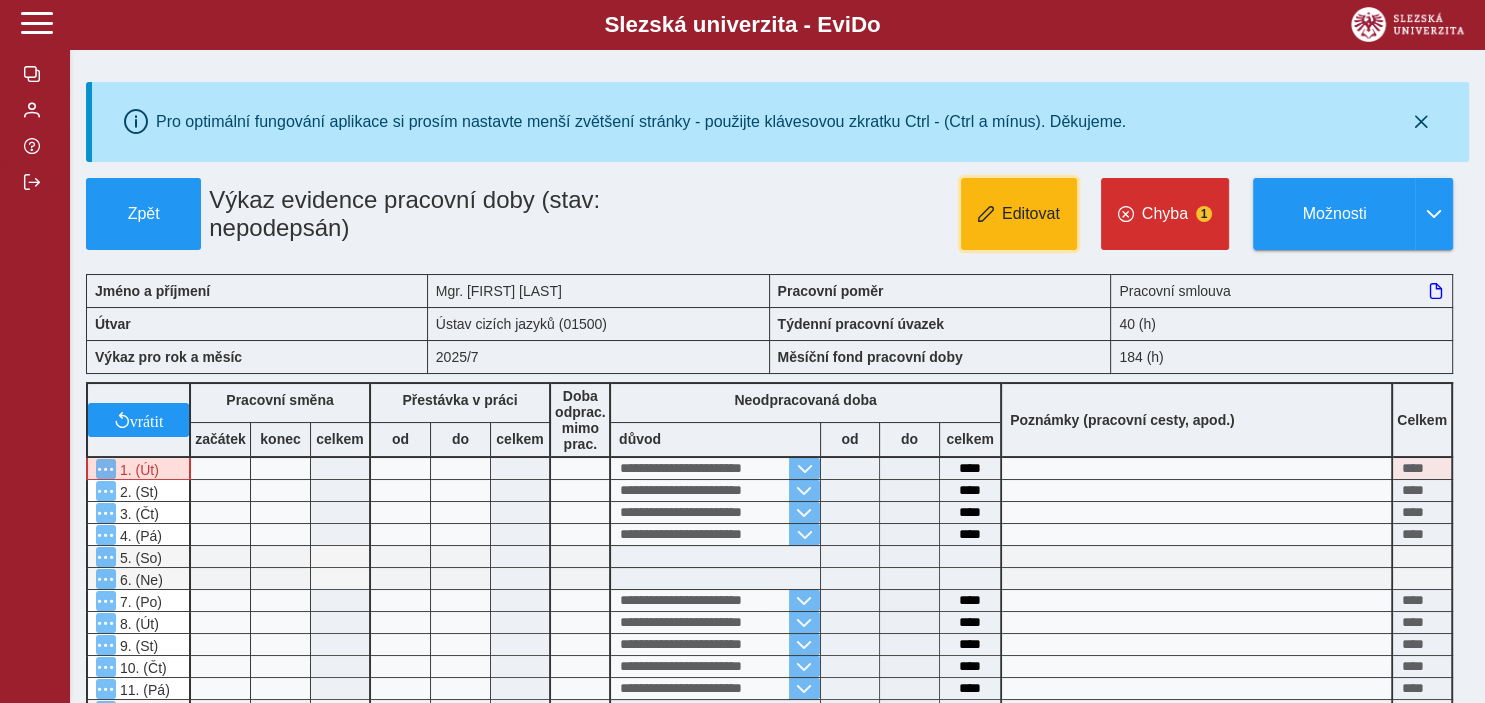 click on "Editovat" at bounding box center [1031, 214] 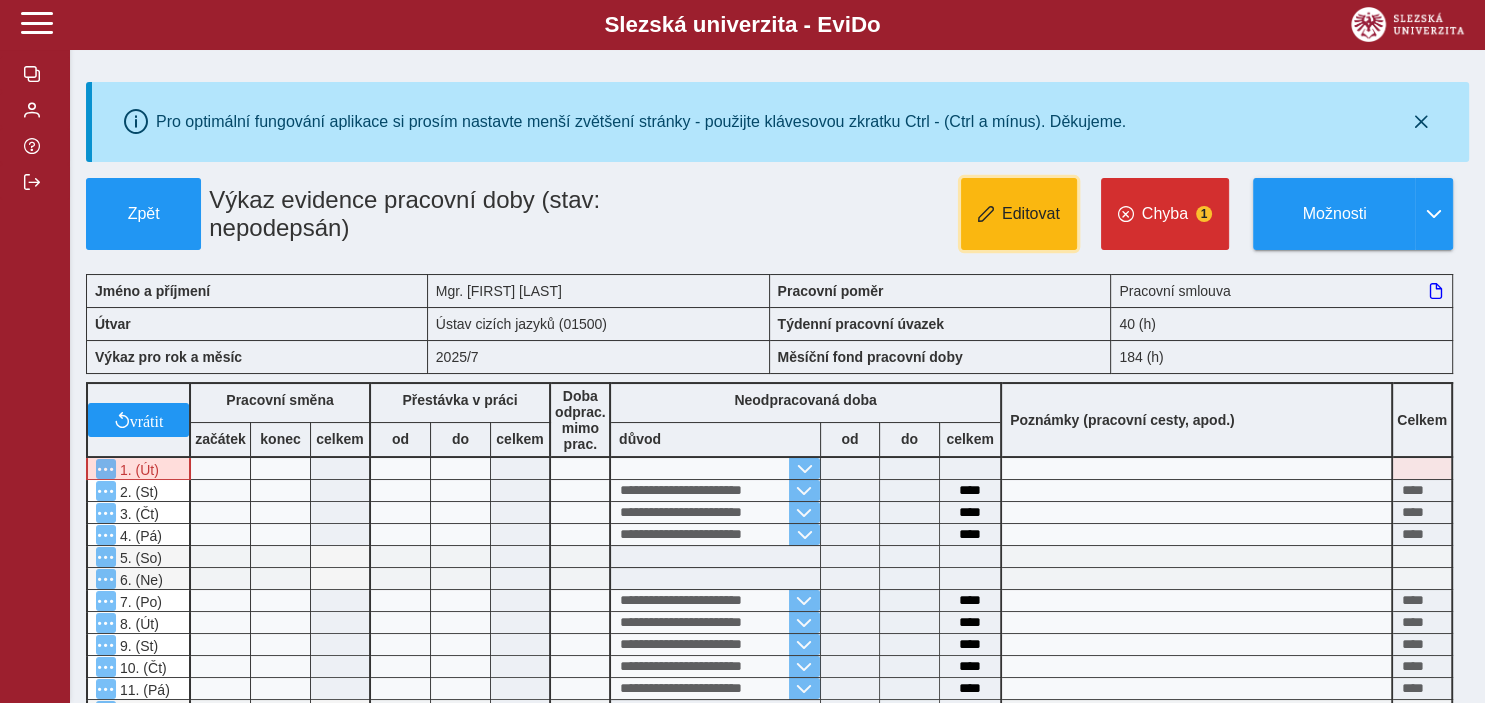scroll, scrollTop: 0, scrollLeft: 0, axis: both 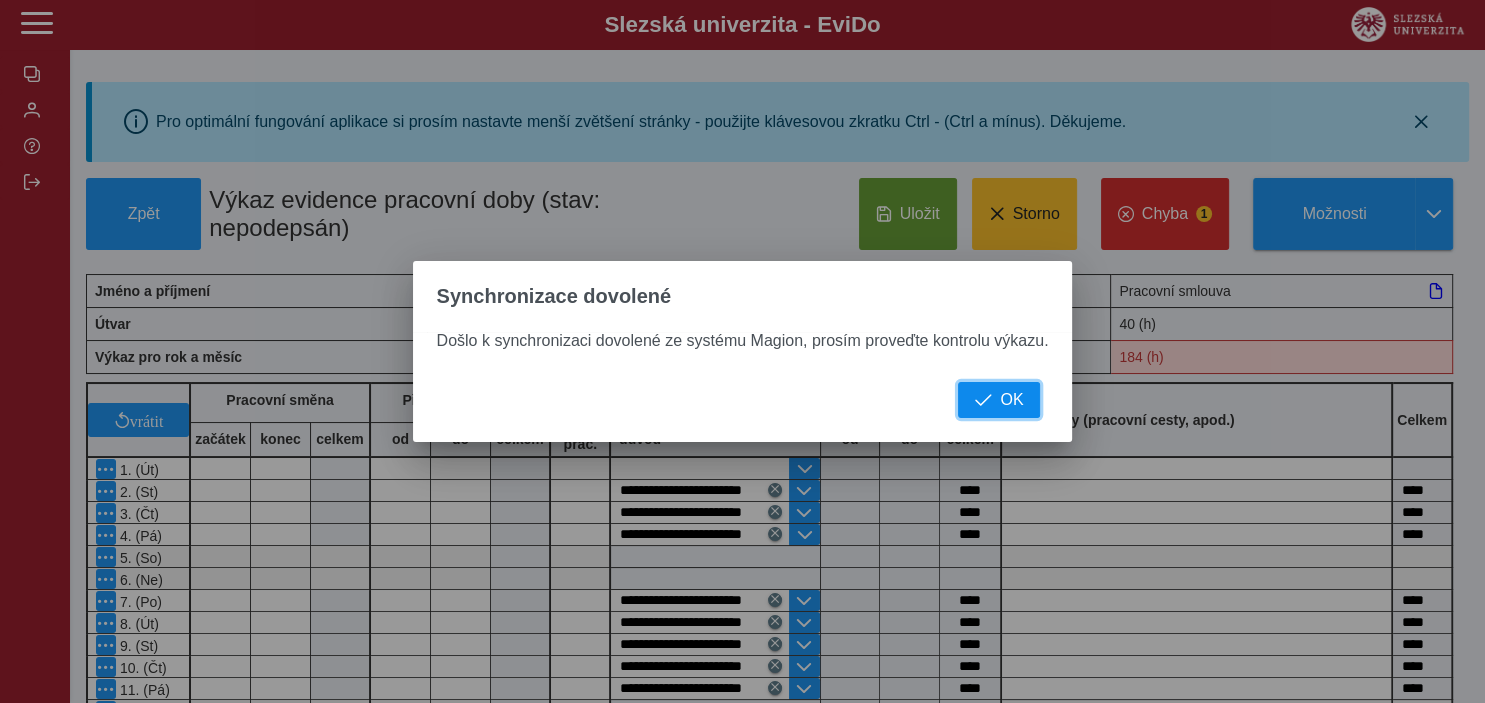 click on "OK" at bounding box center [999, 400] 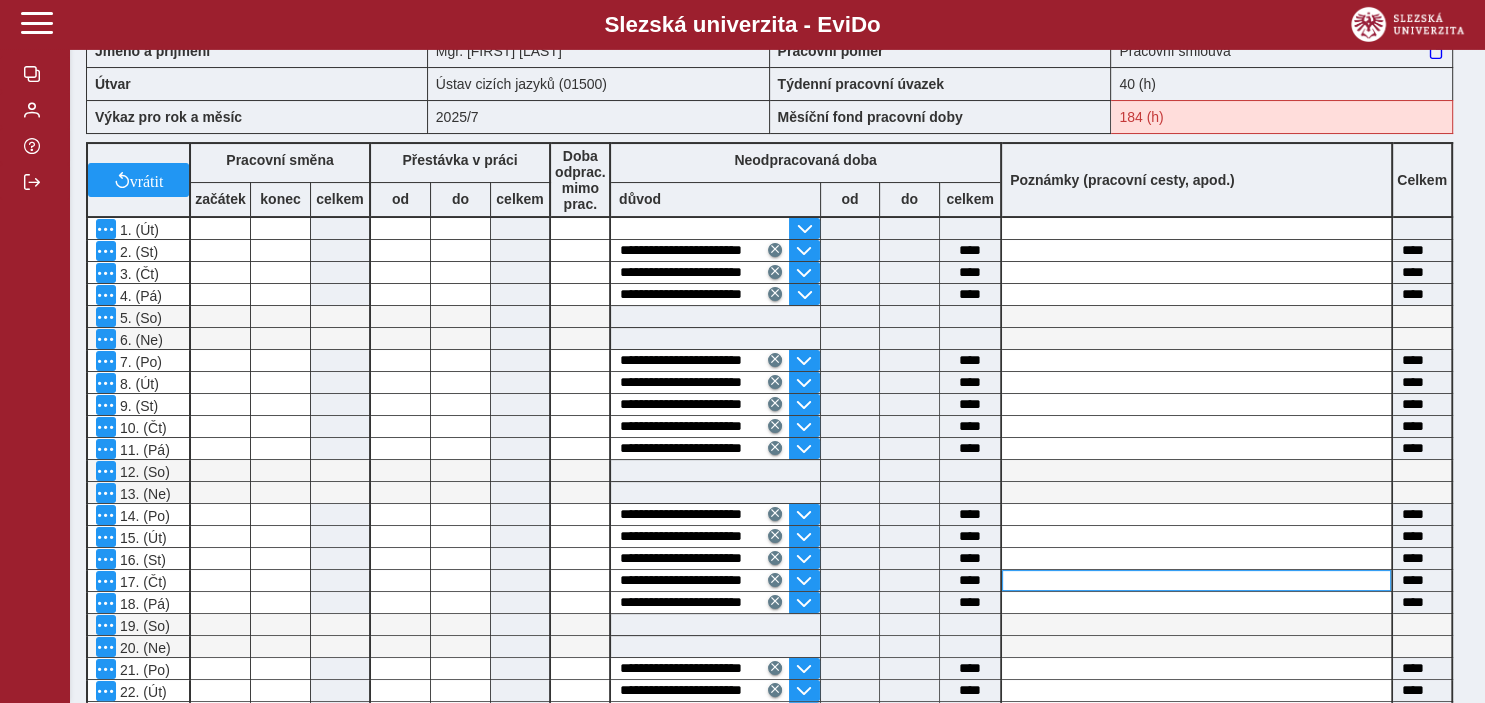 scroll, scrollTop: 229, scrollLeft: 0, axis: vertical 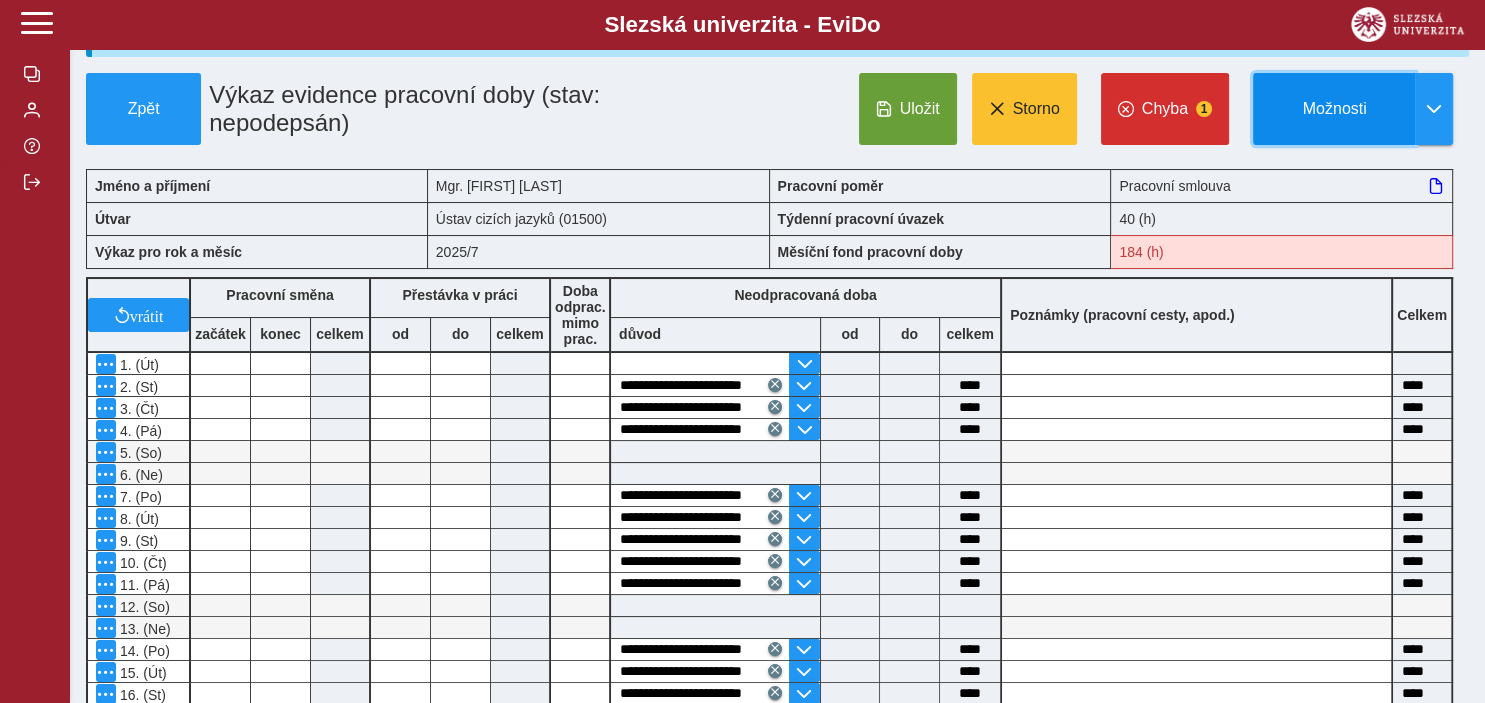 click on "Možnosti" at bounding box center (1334, 109) 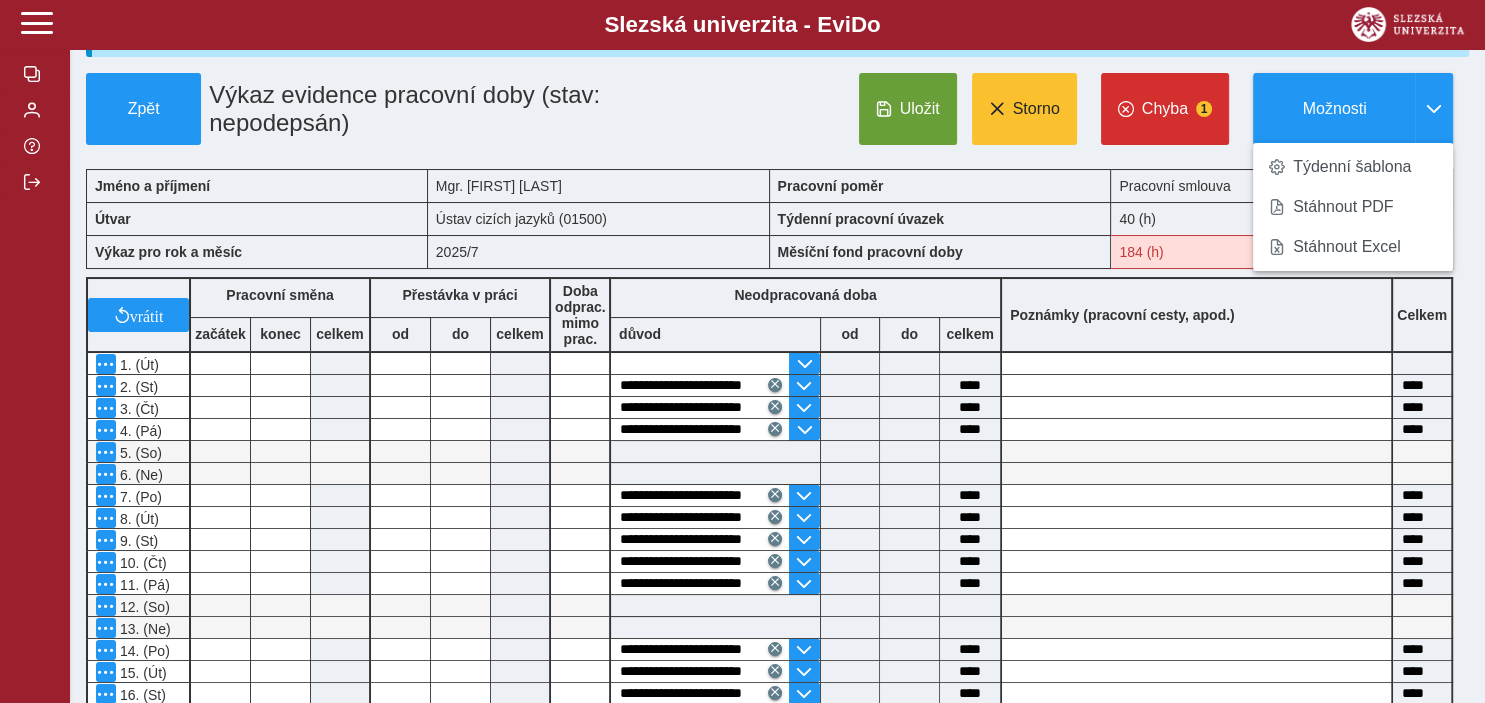 drag, startPoint x: 724, startPoint y: 98, endPoint x: 735, endPoint y: 97, distance: 11.045361 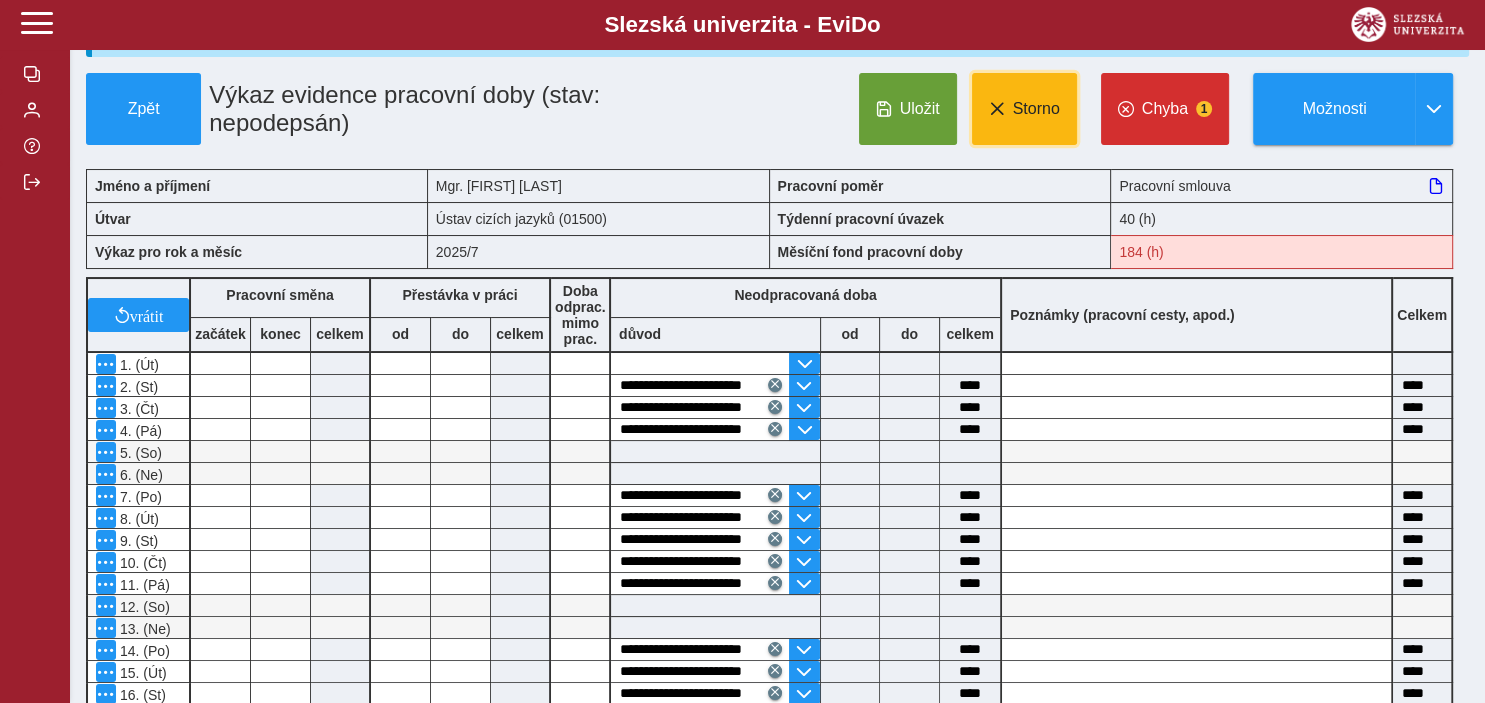 click at bounding box center (997, 109) 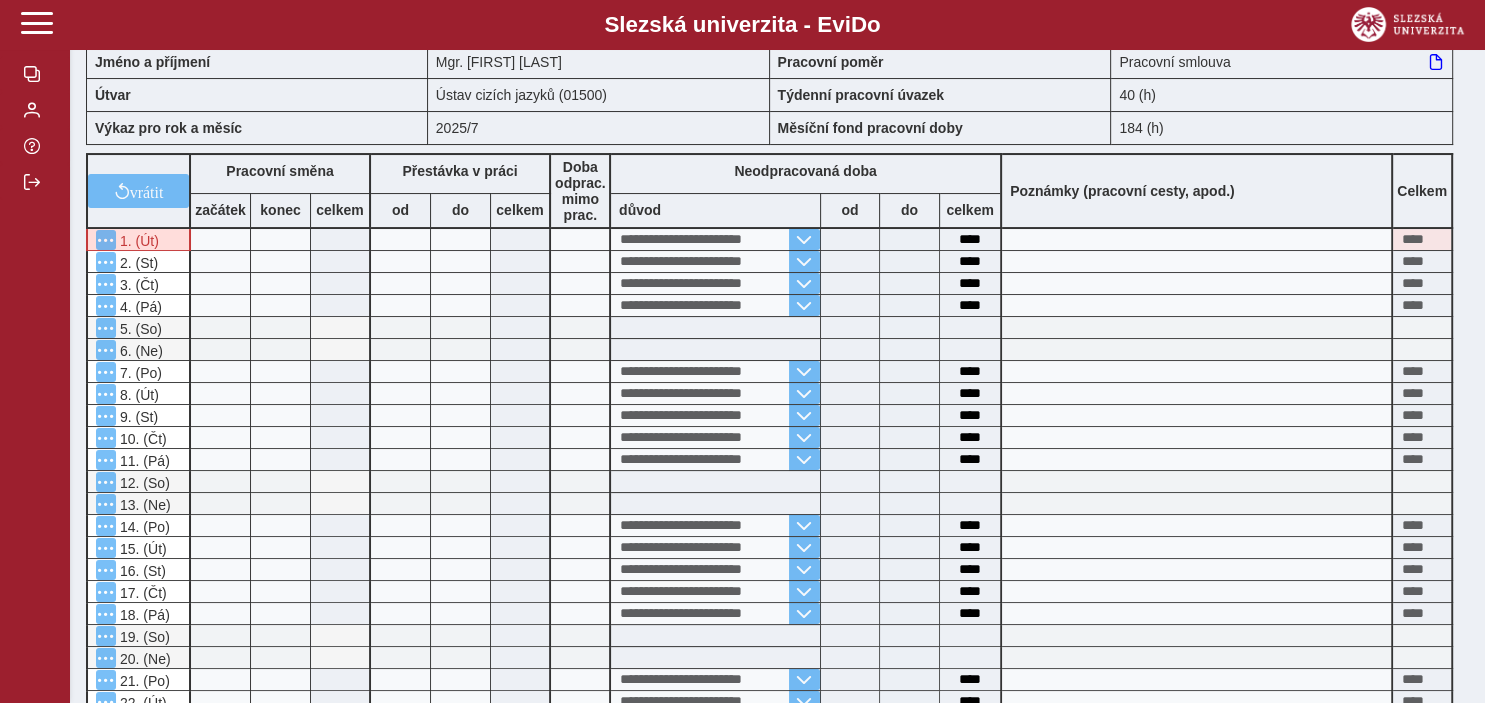 scroll, scrollTop: 0, scrollLeft: 0, axis: both 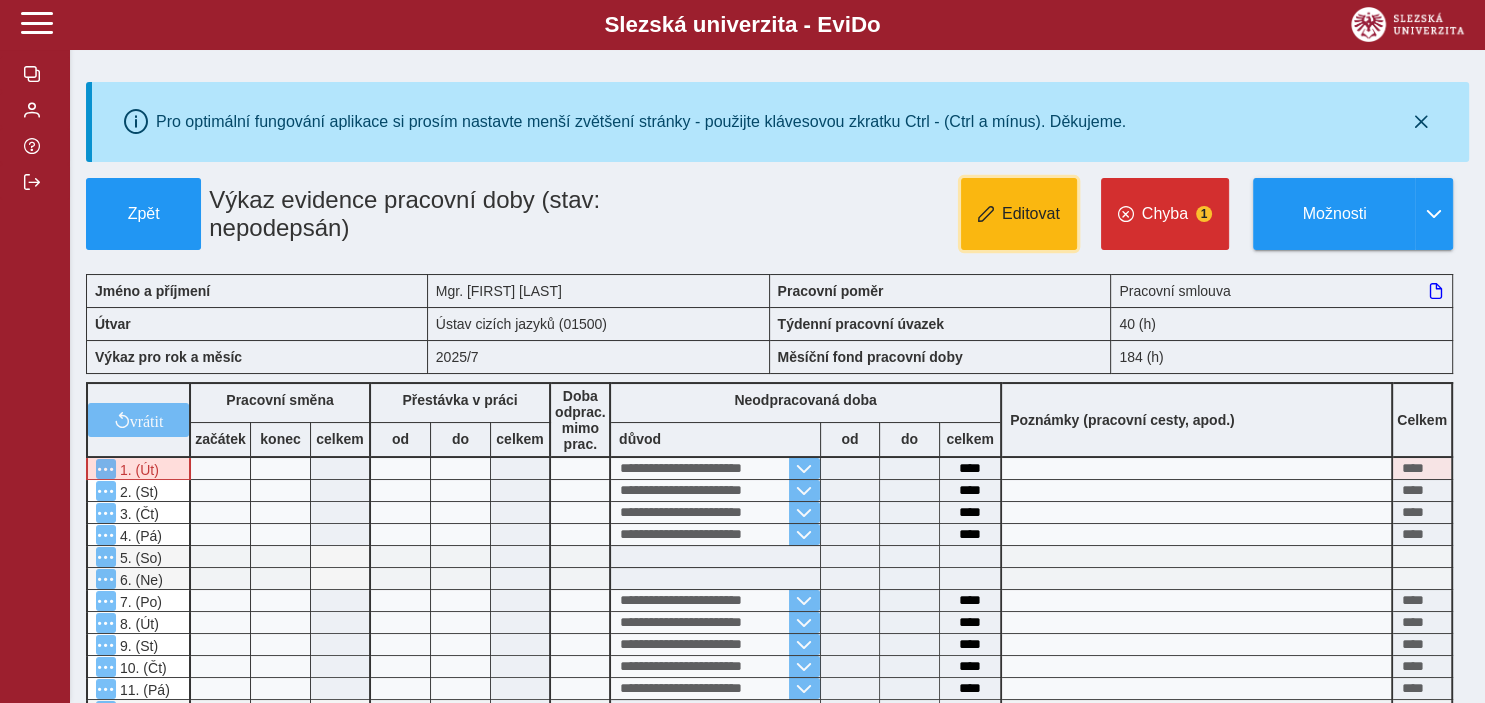 click on "Editovat" at bounding box center [1019, 214] 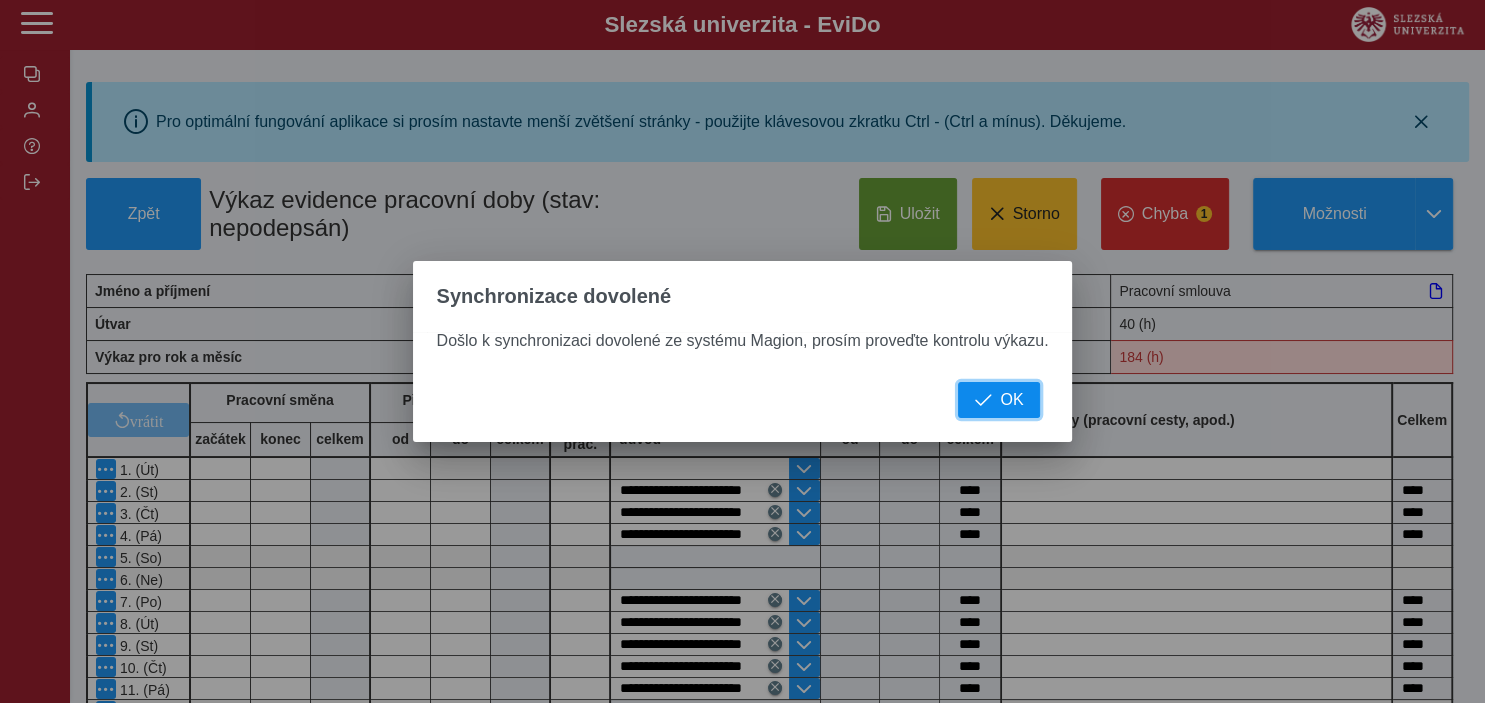 click on "OK" at bounding box center [999, 400] 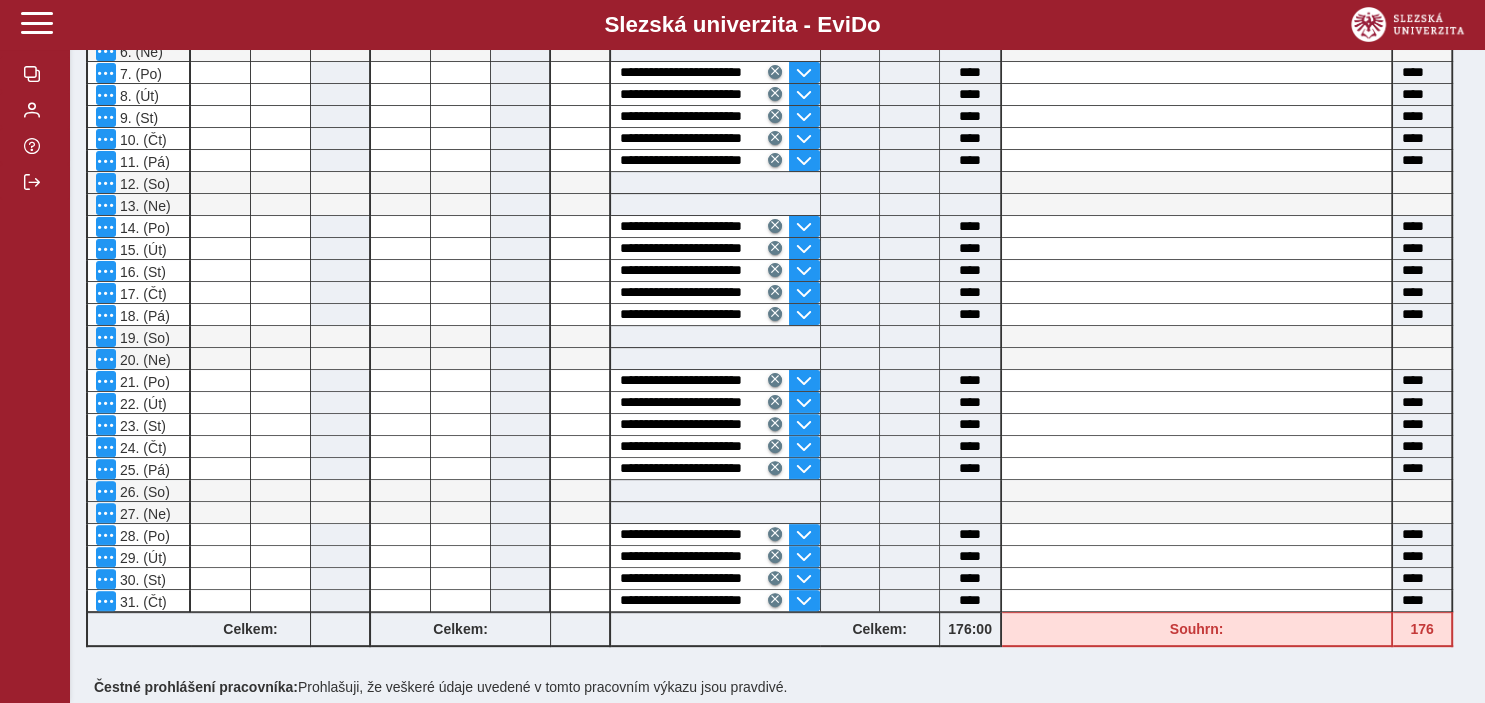 scroll, scrollTop: 757, scrollLeft: 0, axis: vertical 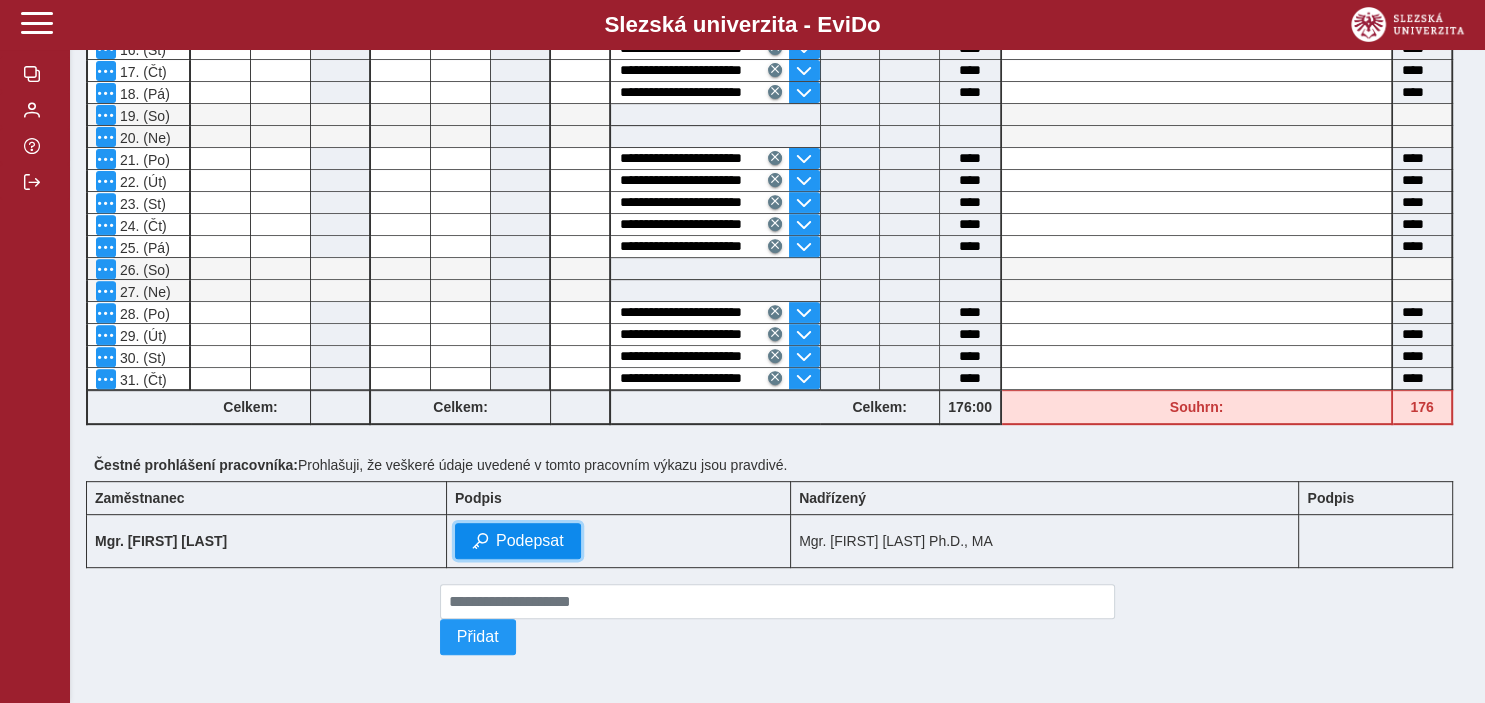 click on "Podepsat" at bounding box center (530, 541) 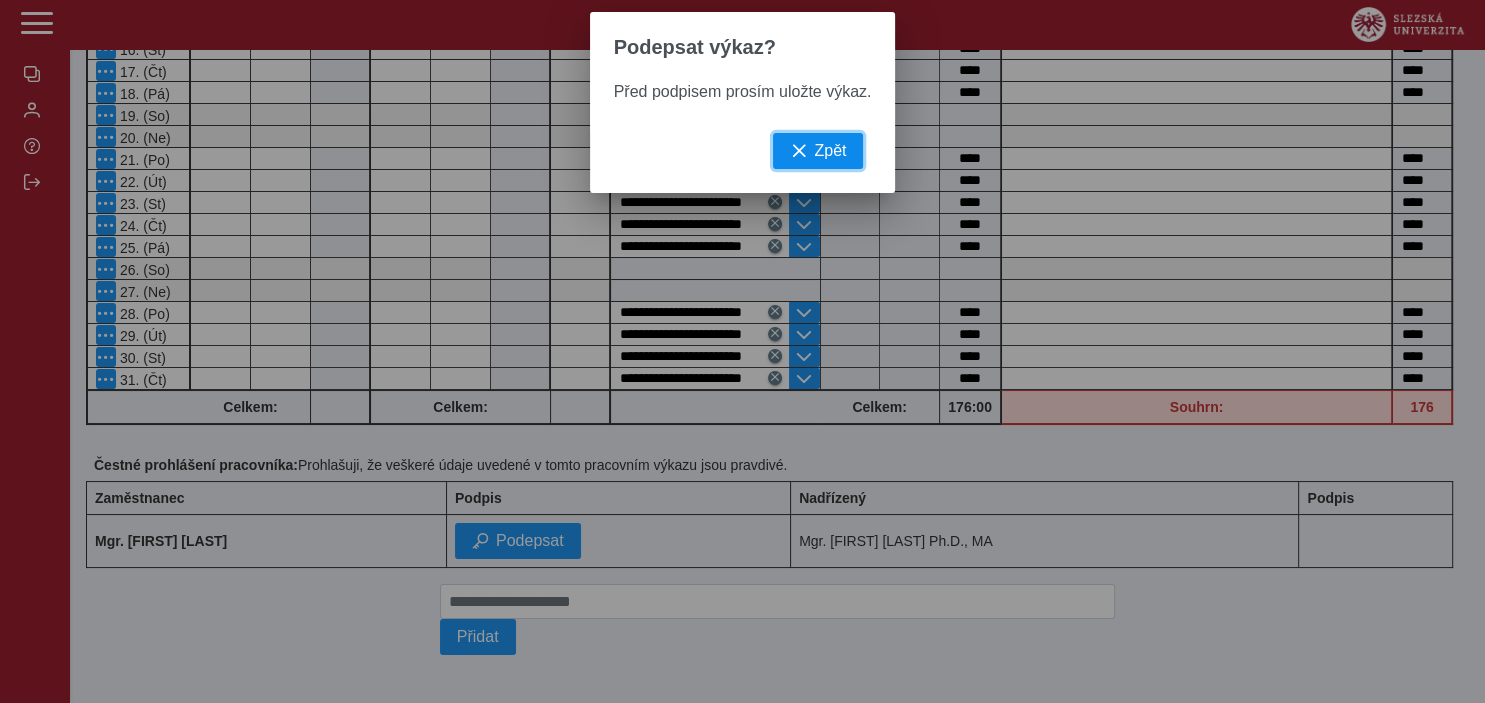 click on "Zpět" at bounding box center (830, 151) 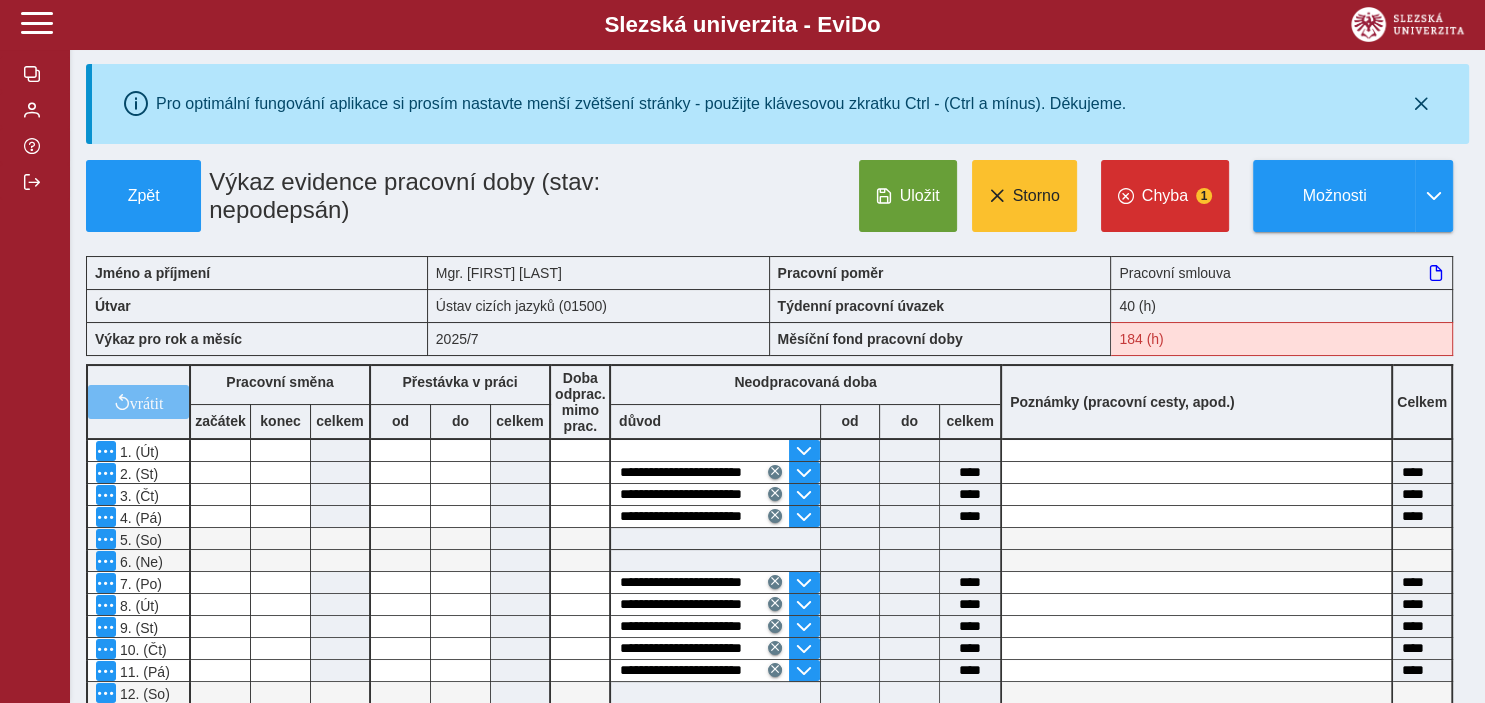 scroll, scrollTop: 0, scrollLeft: 0, axis: both 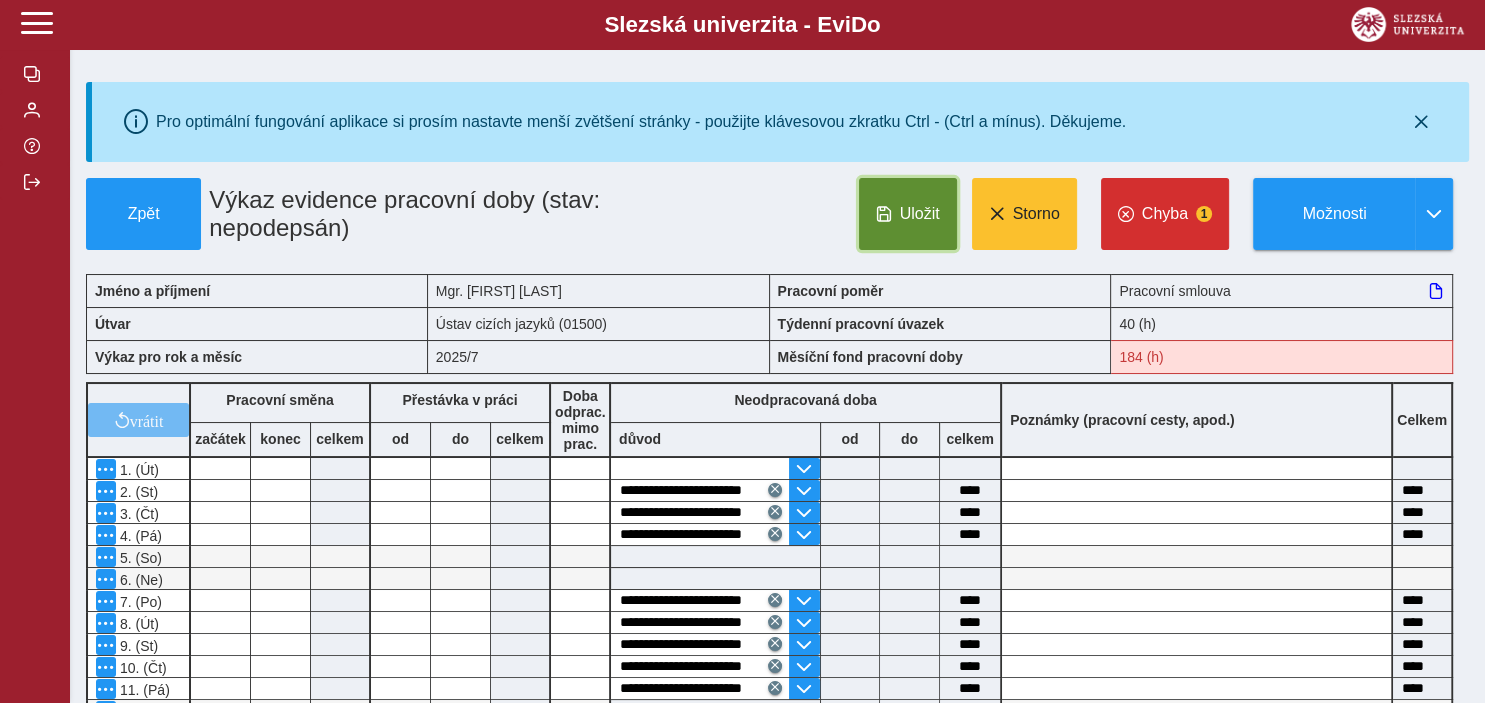 click on "Uložit" at bounding box center [920, 214] 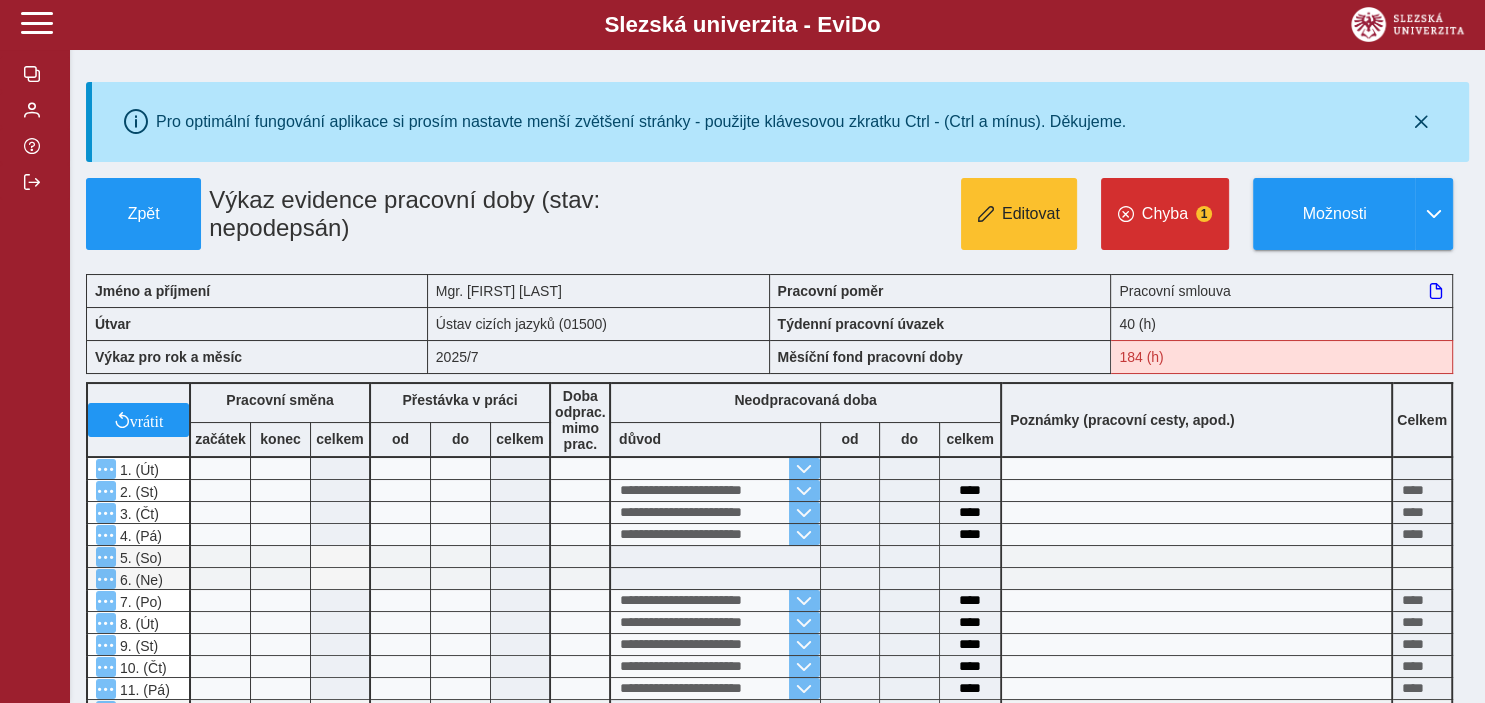 click at bounding box center (715, 468) 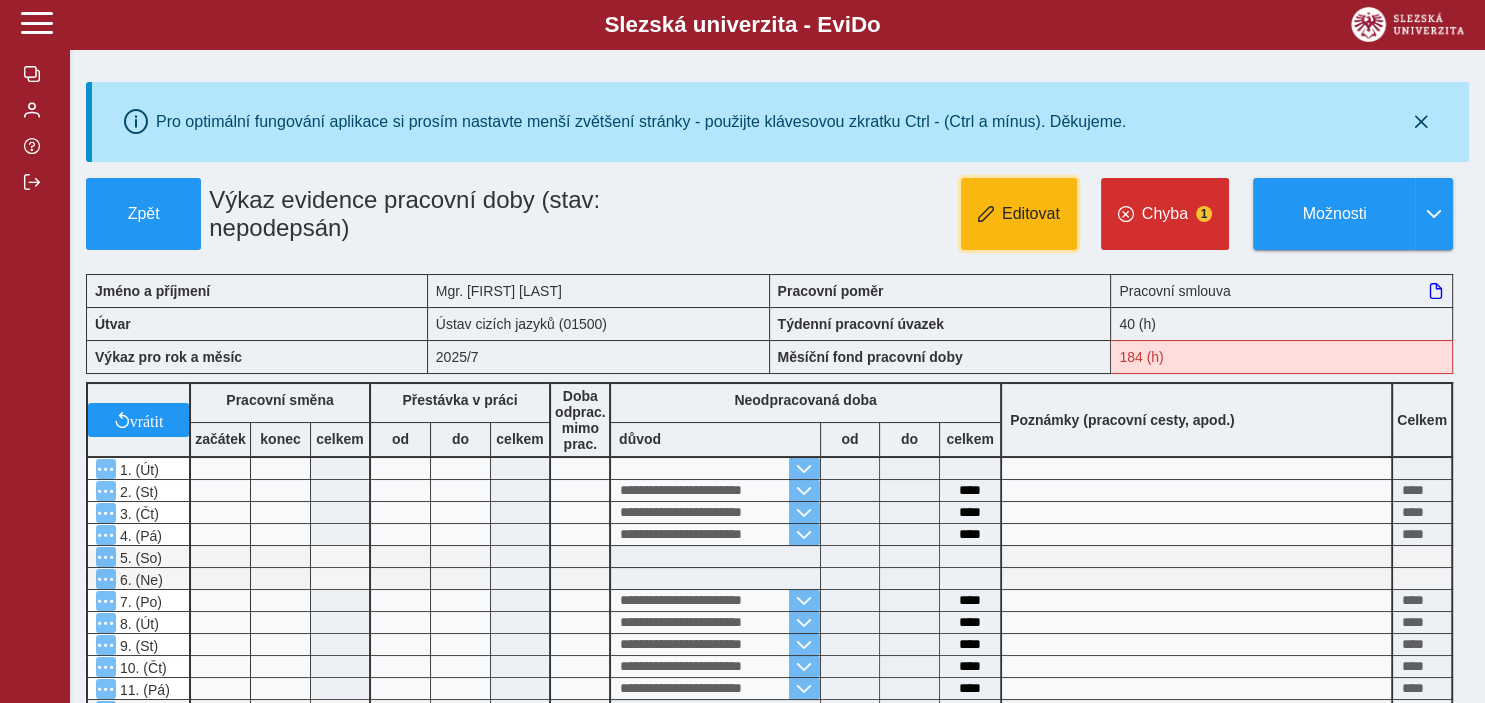 click on "Editovat" at bounding box center (1019, 214) 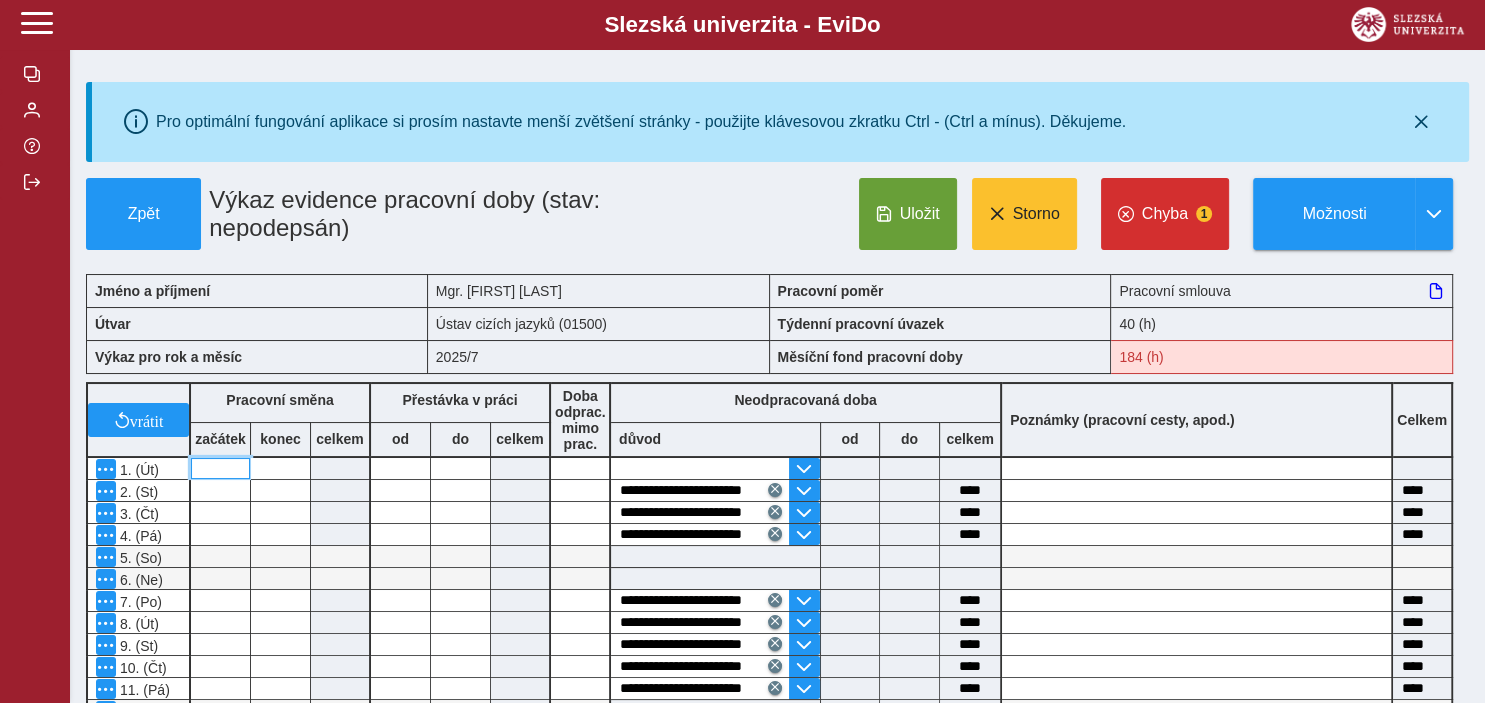 click at bounding box center (220, 468) 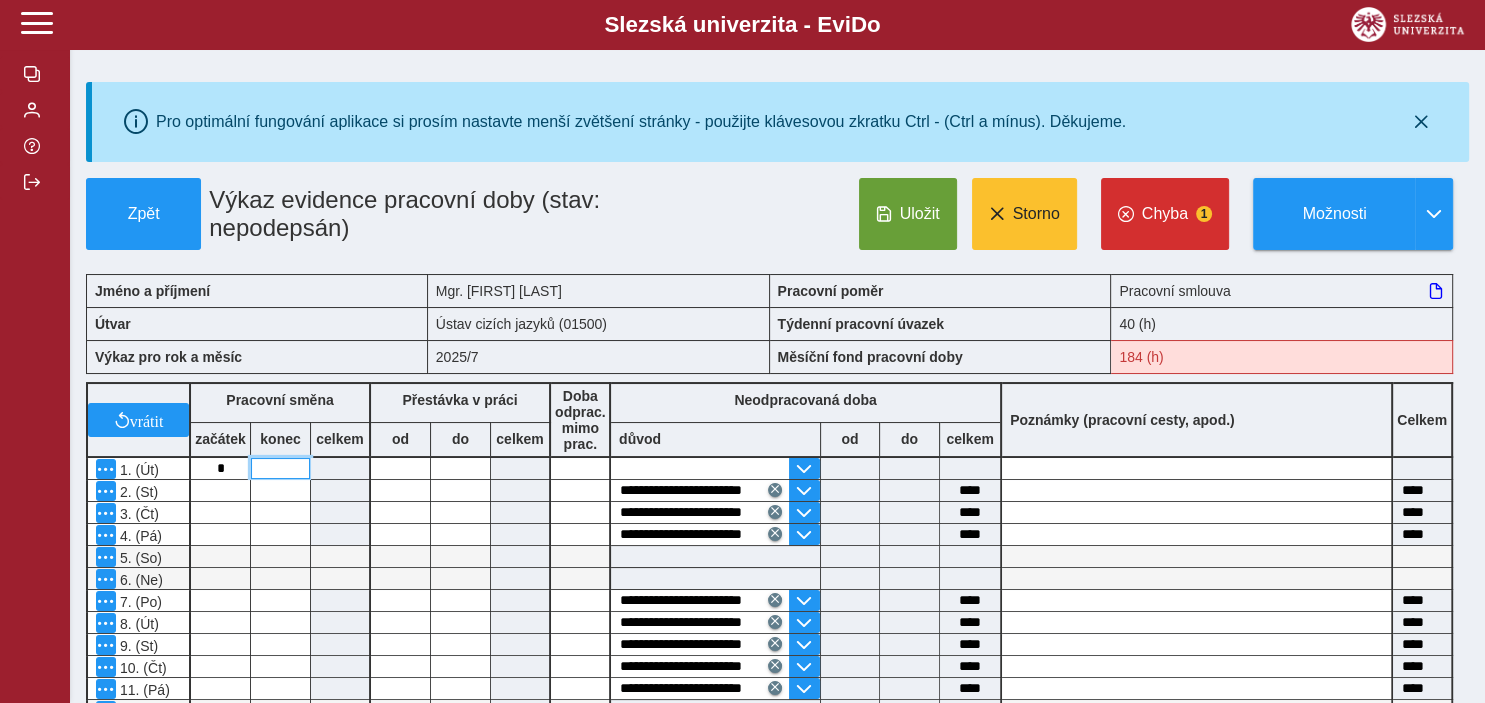 click at bounding box center (280, 468) 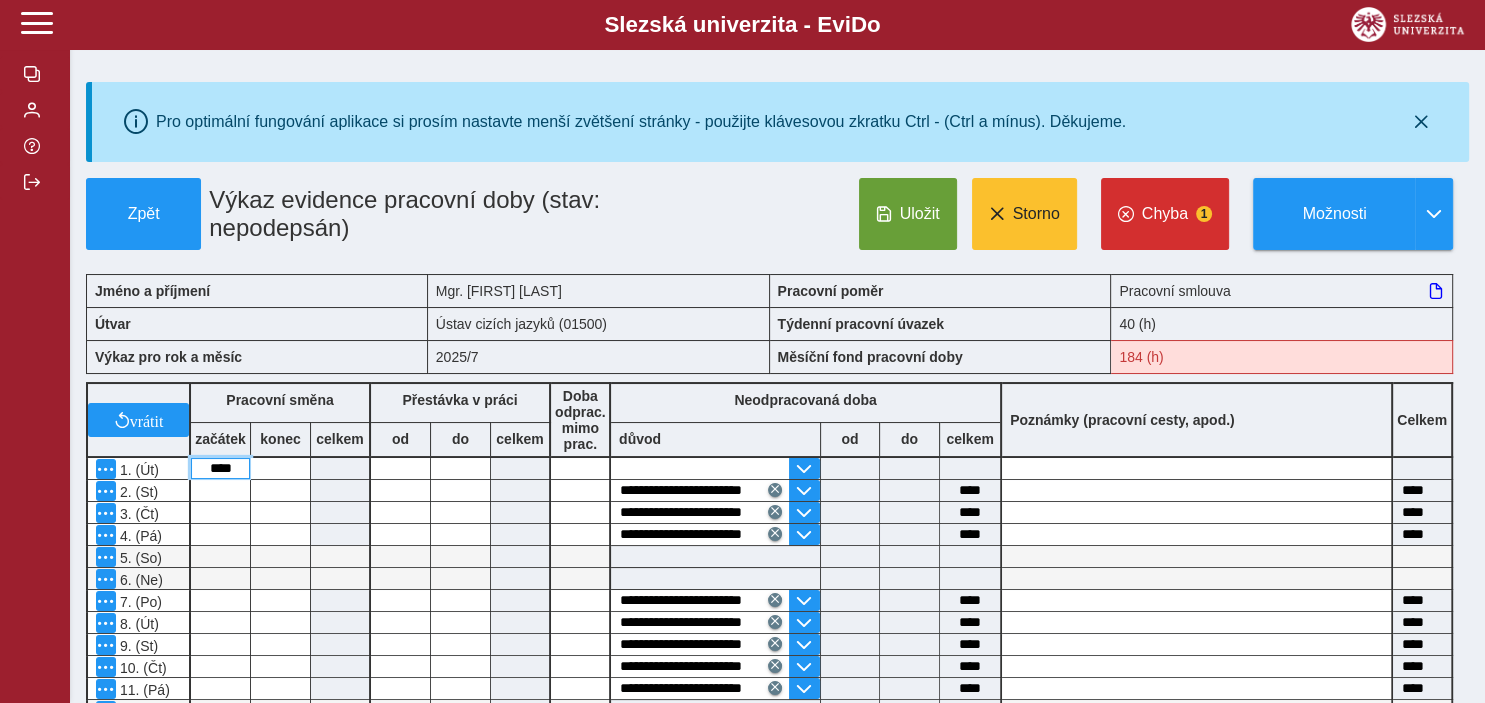 drag, startPoint x: 246, startPoint y: 470, endPoint x: 194, endPoint y: 475, distance: 52.23983 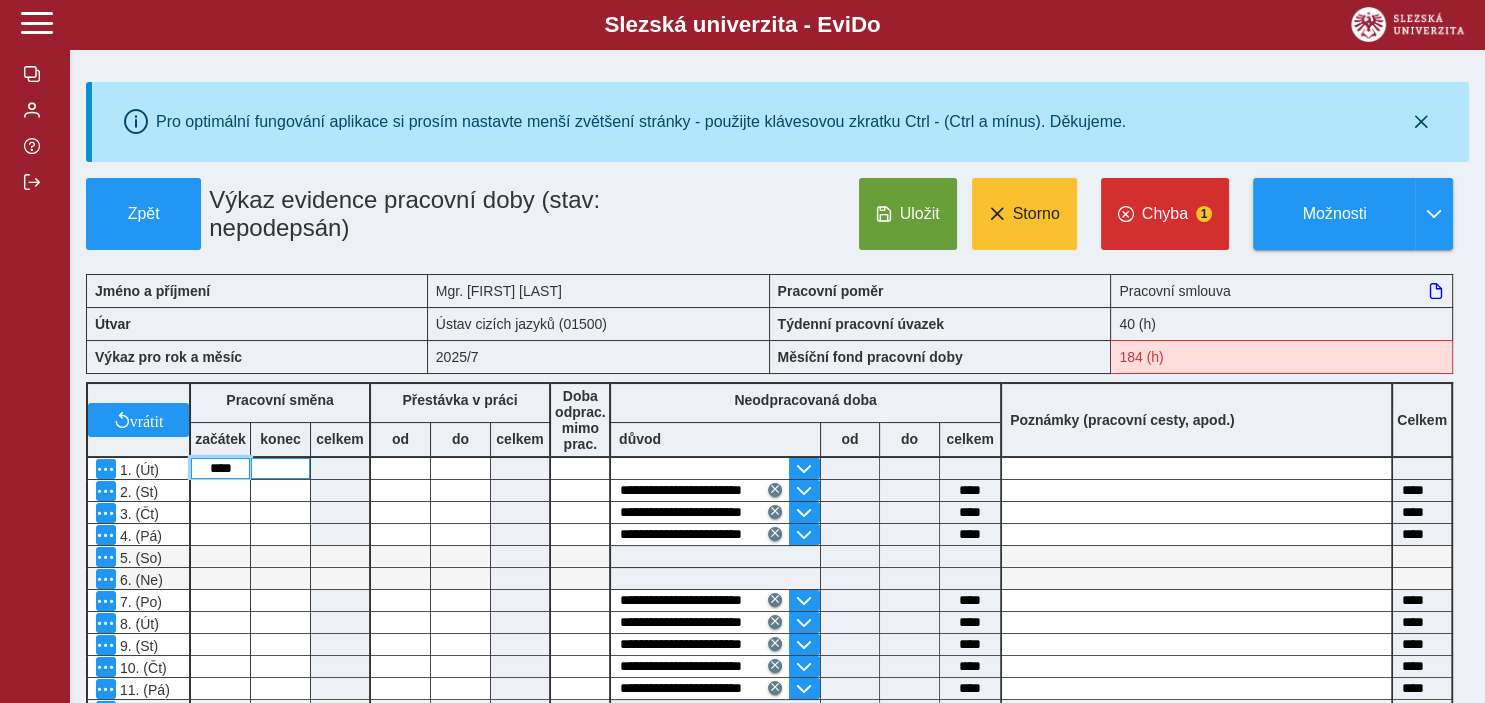 type on "****" 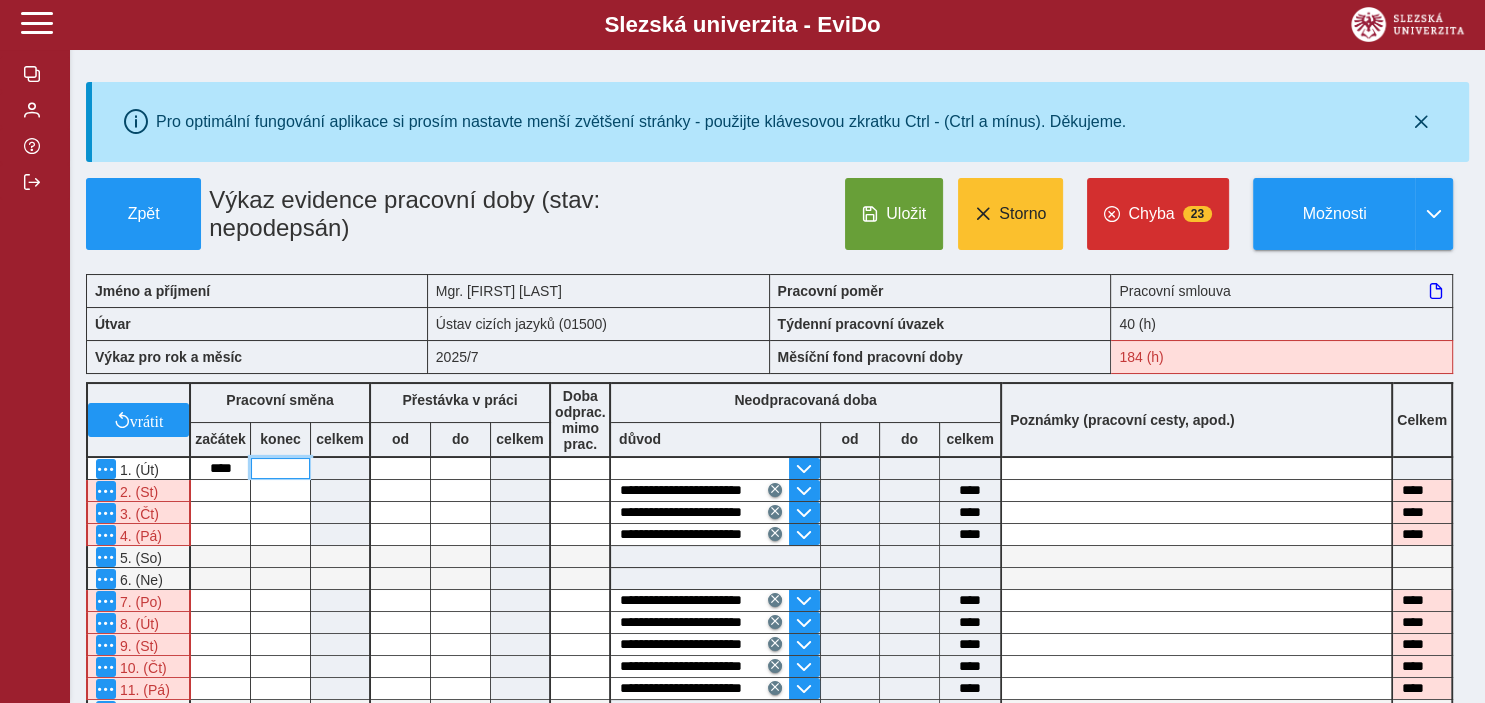 click at bounding box center [280, 468] 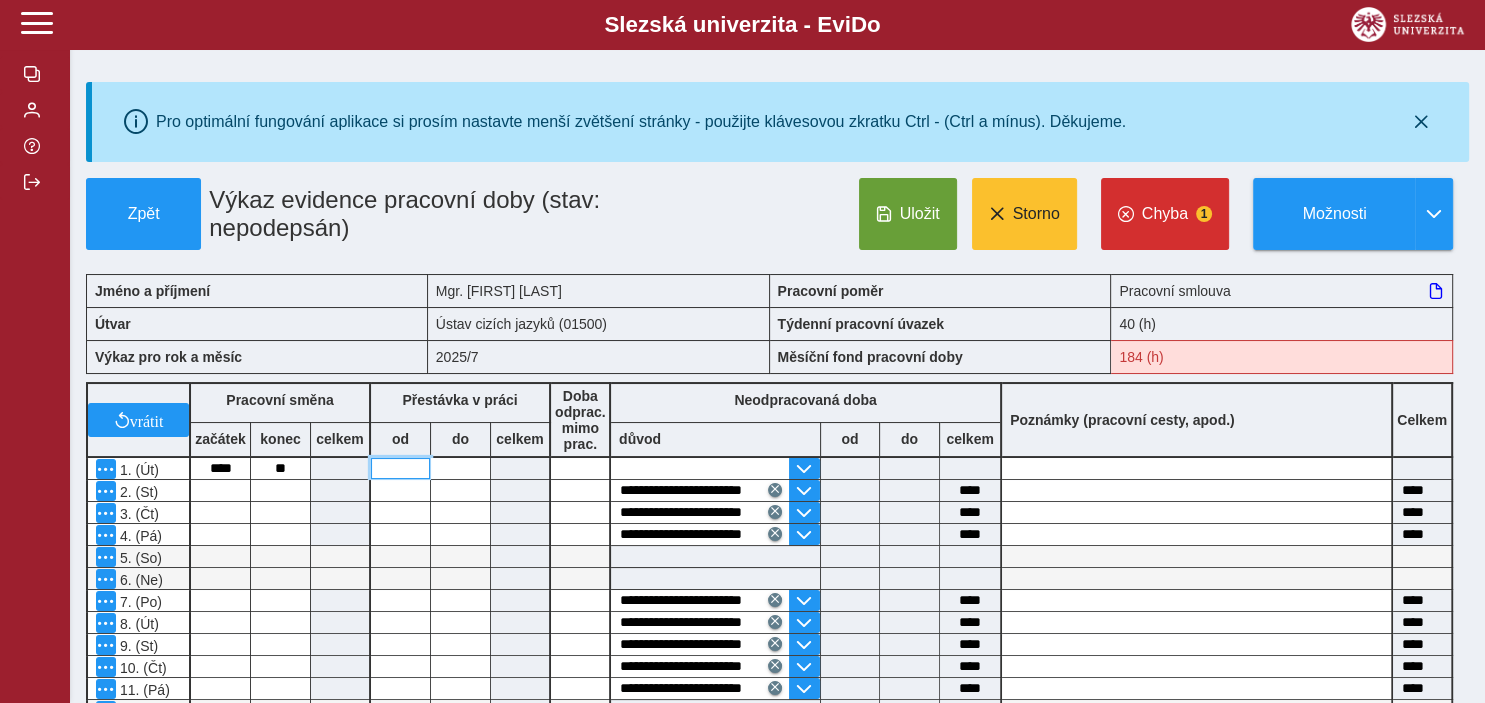 click at bounding box center (400, 468) 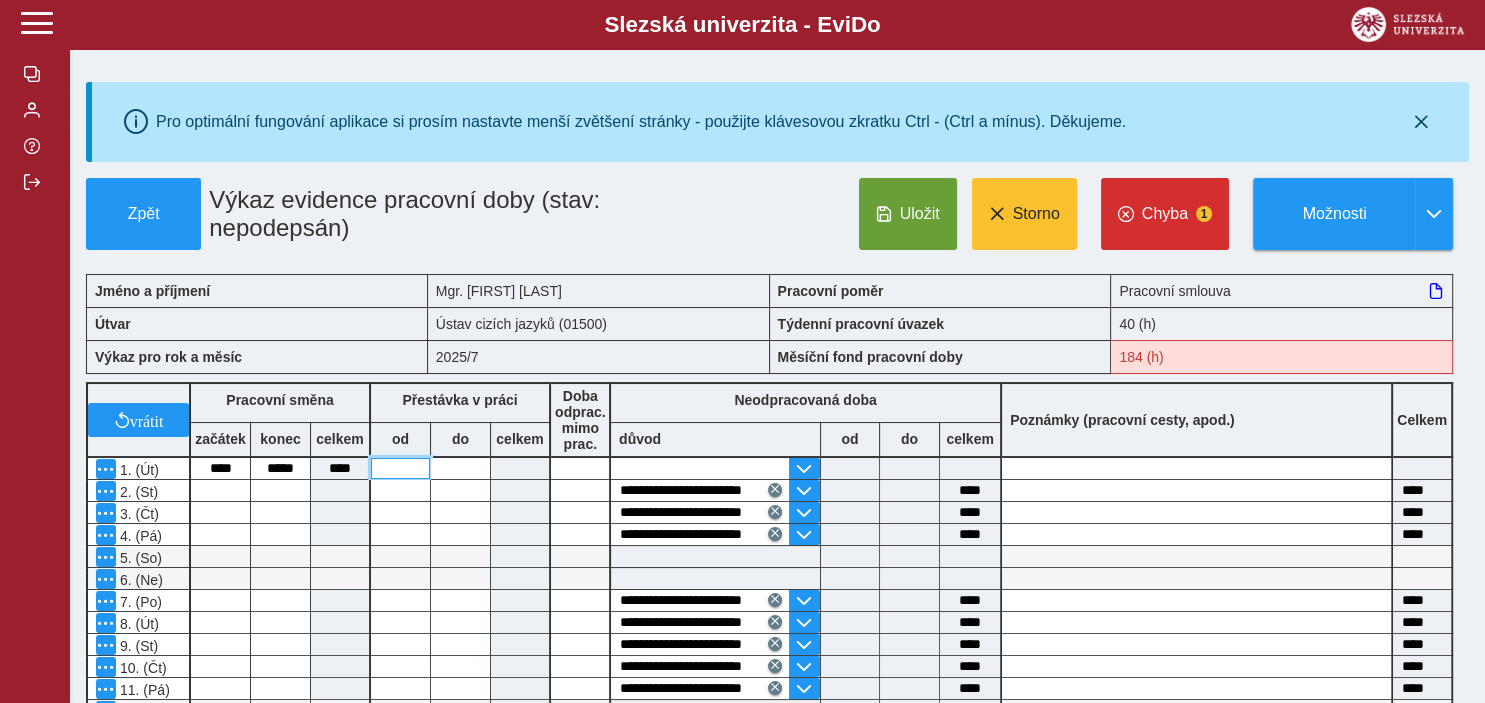 type on "****" 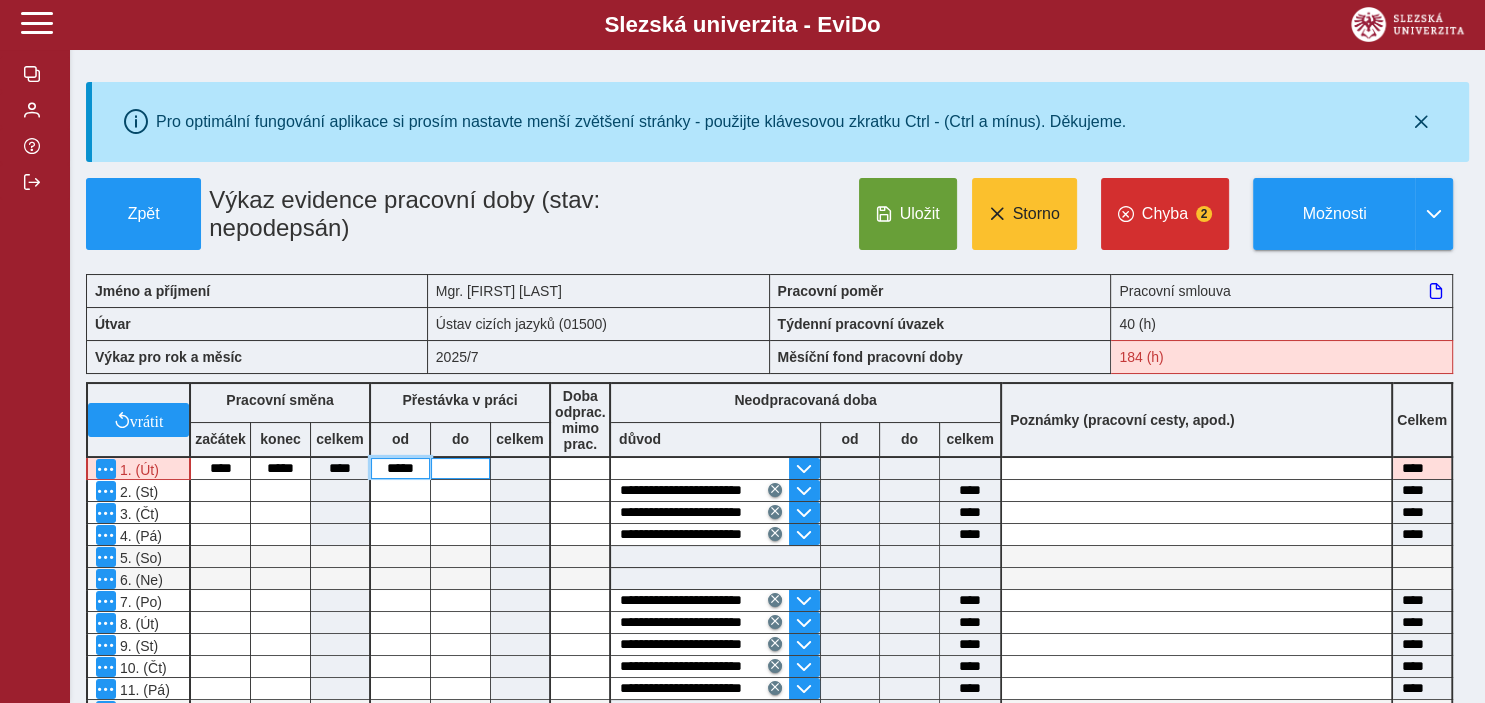 type on "*****" 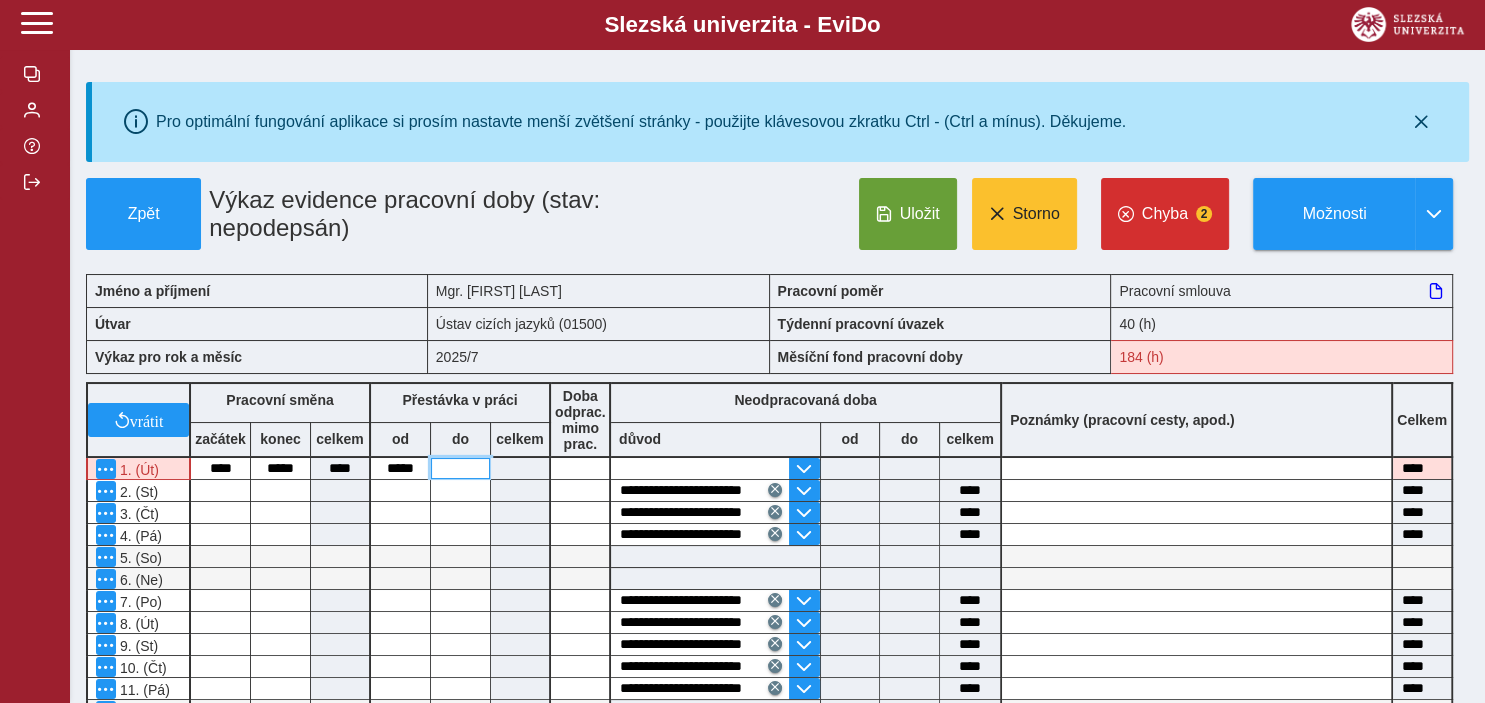 click at bounding box center (460, 468) 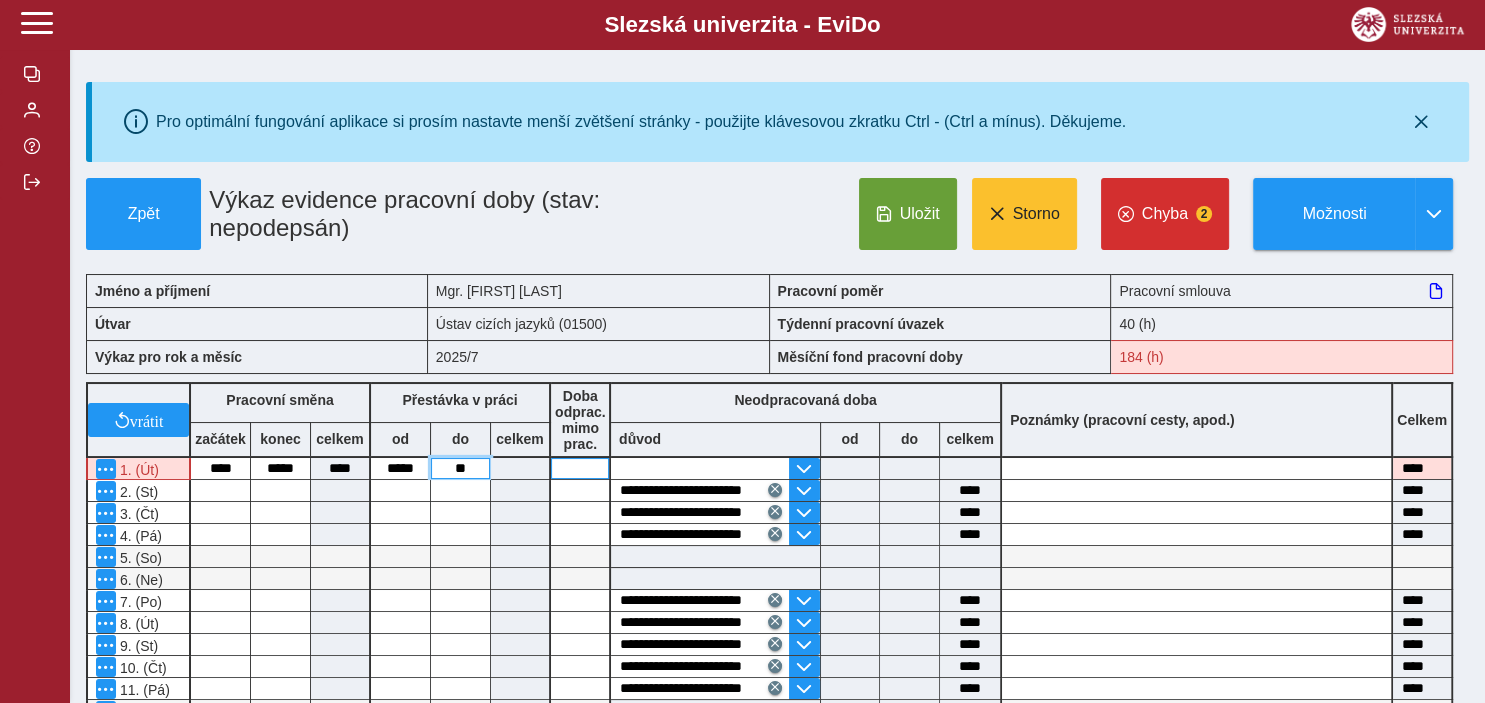 type on "**" 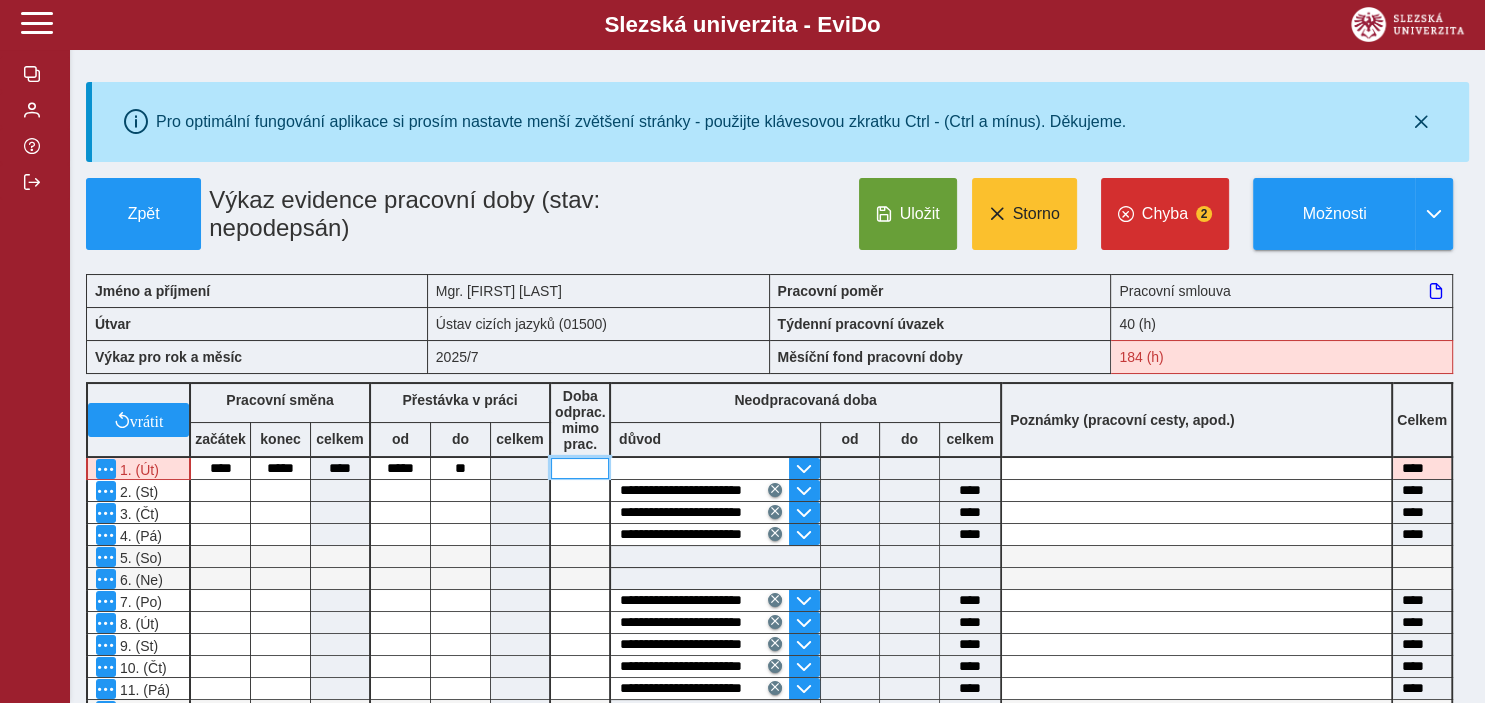 click at bounding box center [580, 468] 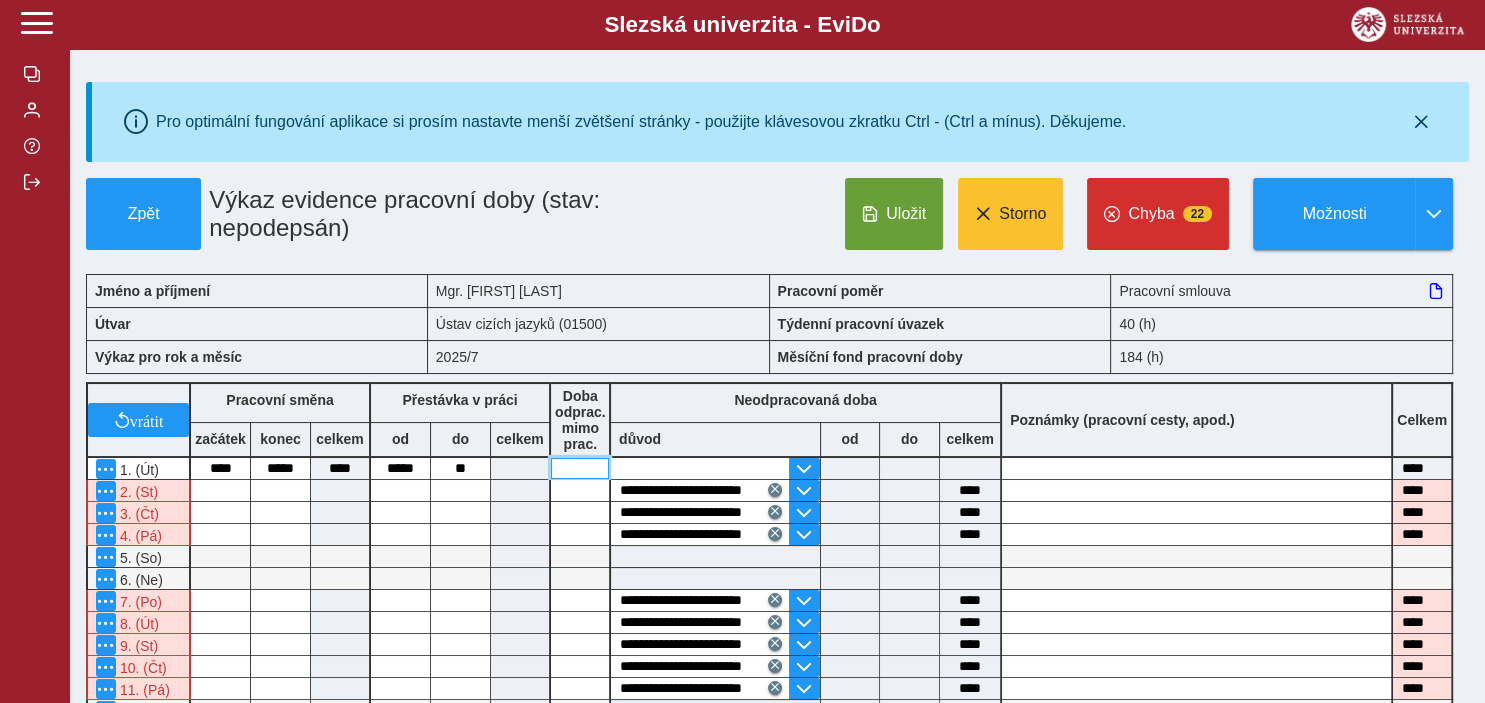 type on "****" 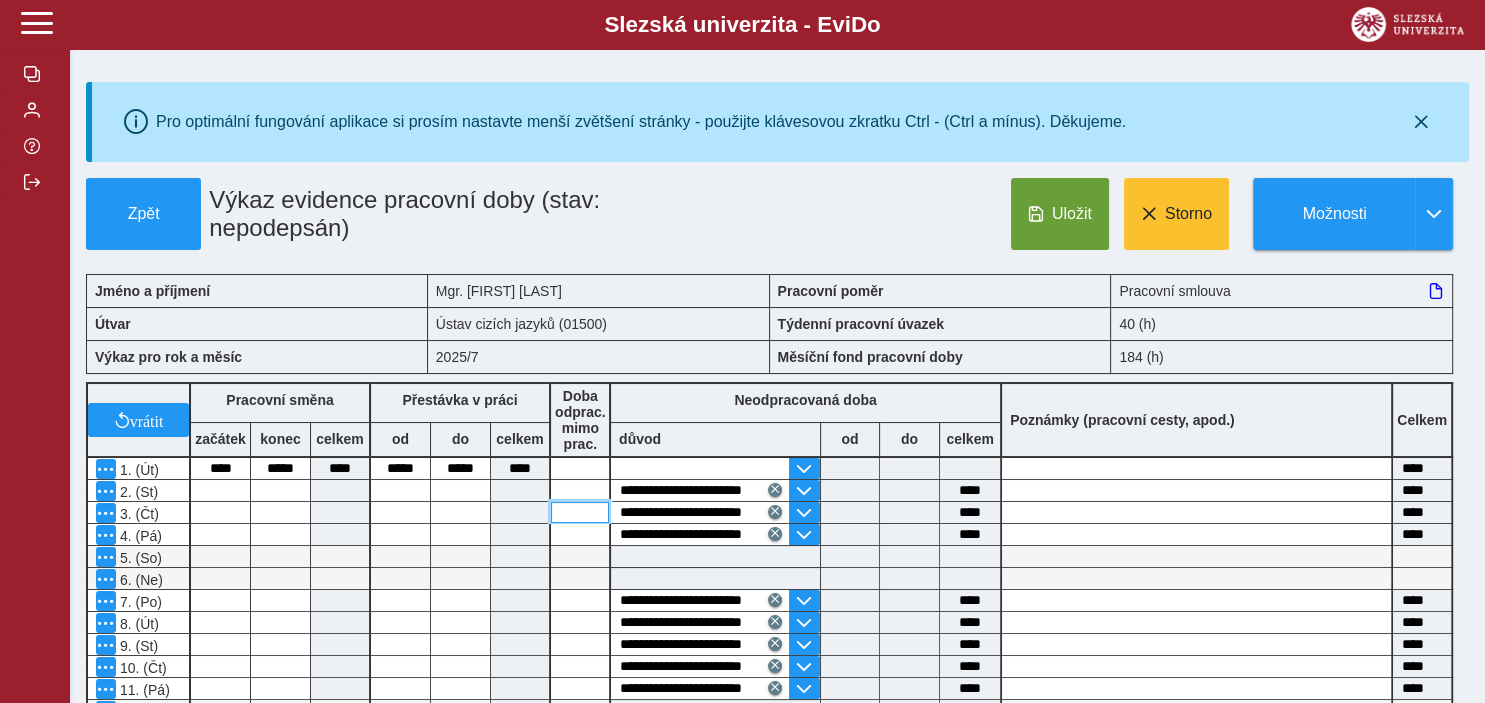 click at bounding box center (580, 512) 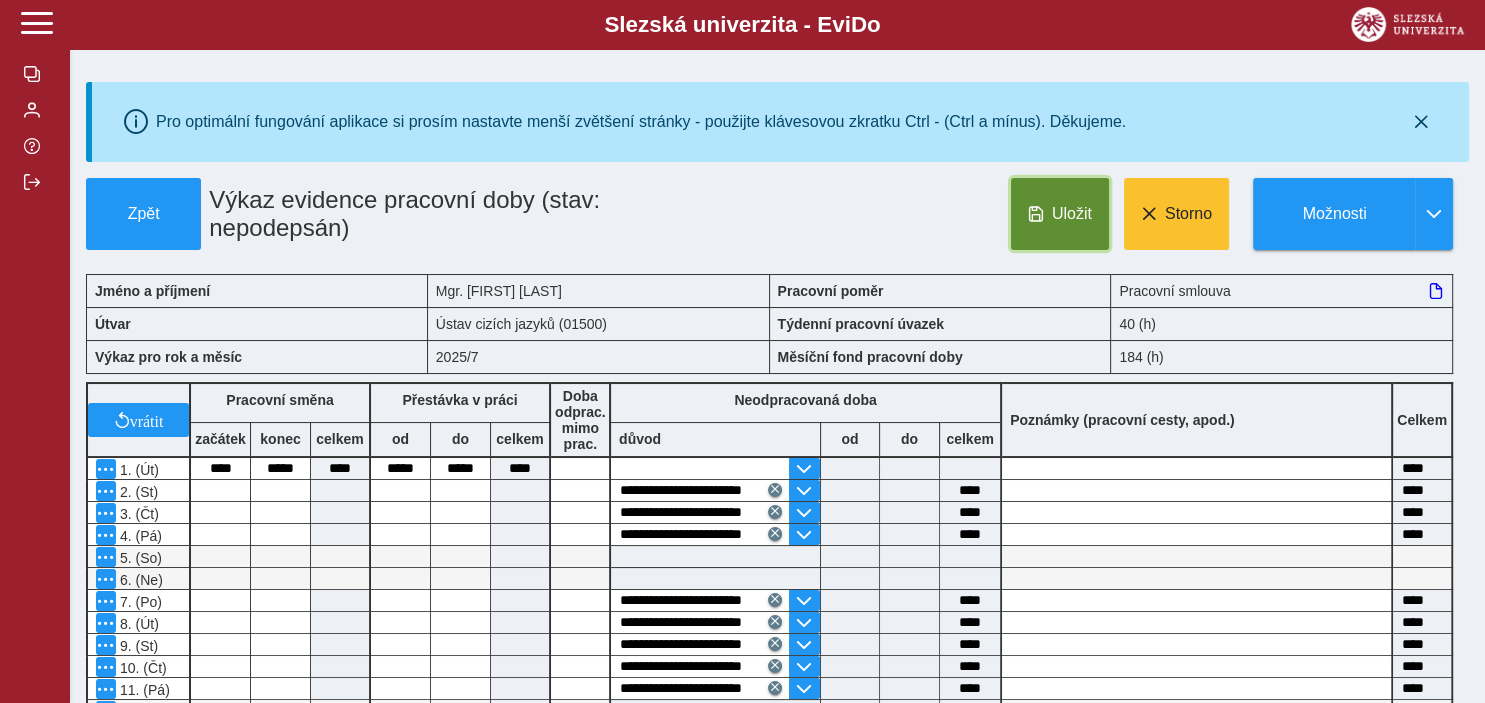 click on "Uložit" at bounding box center [1072, 214] 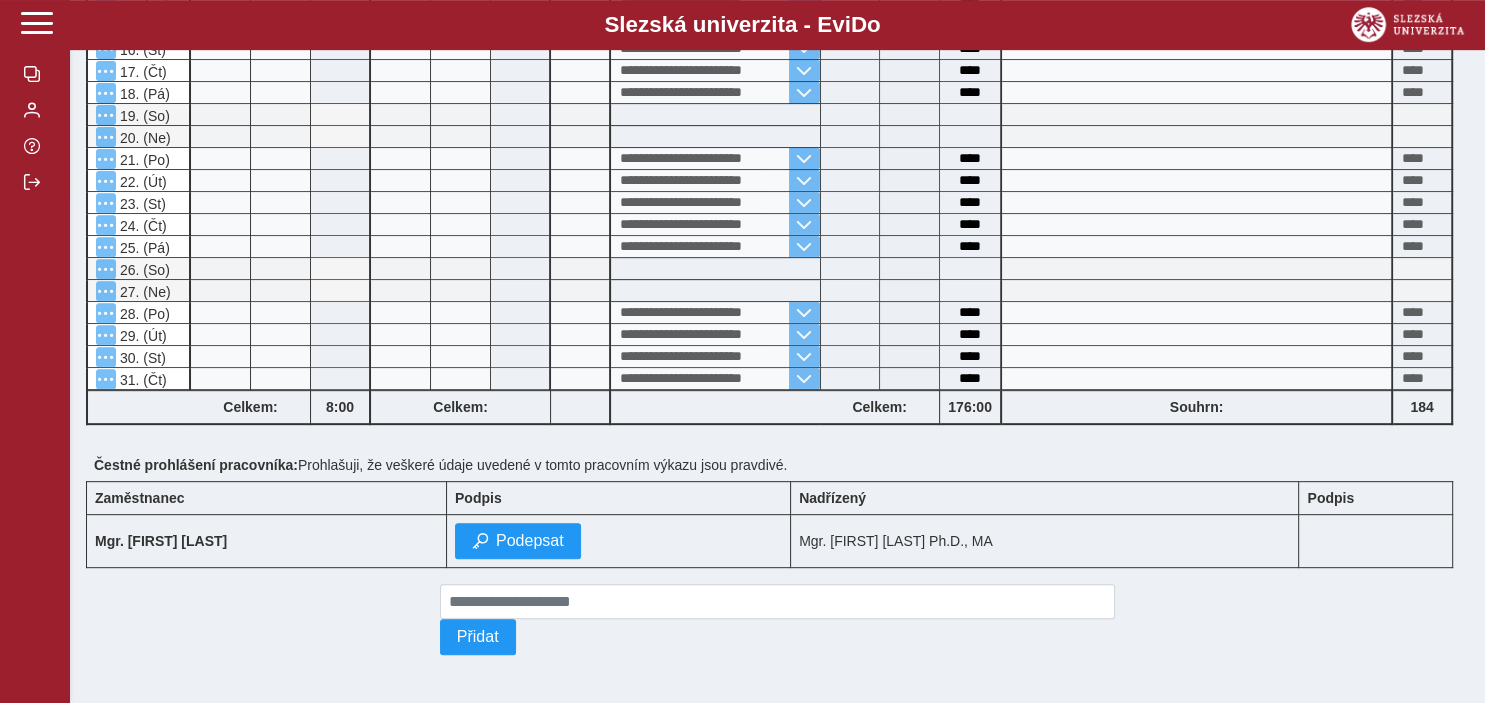 scroll, scrollTop: 757, scrollLeft: 0, axis: vertical 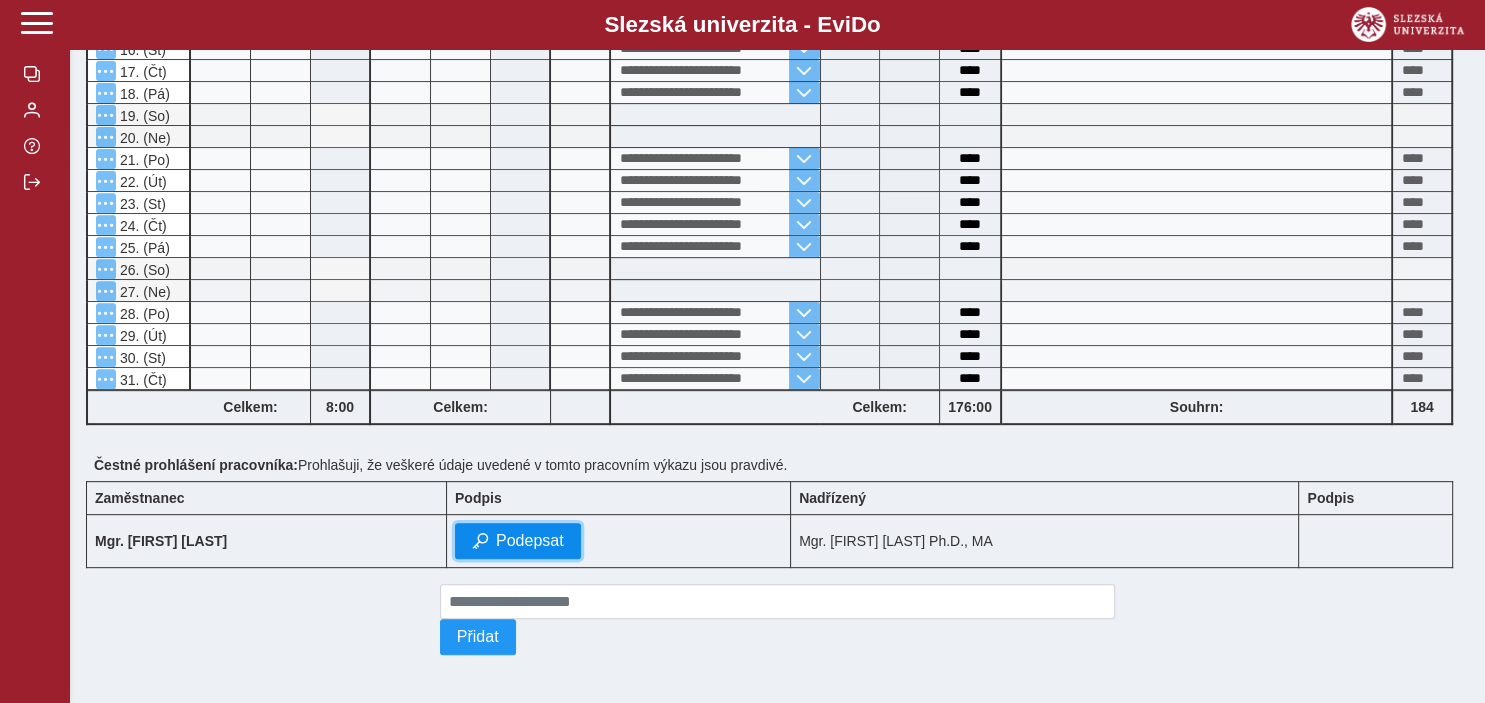 click on "Podepsat" at bounding box center (530, 541) 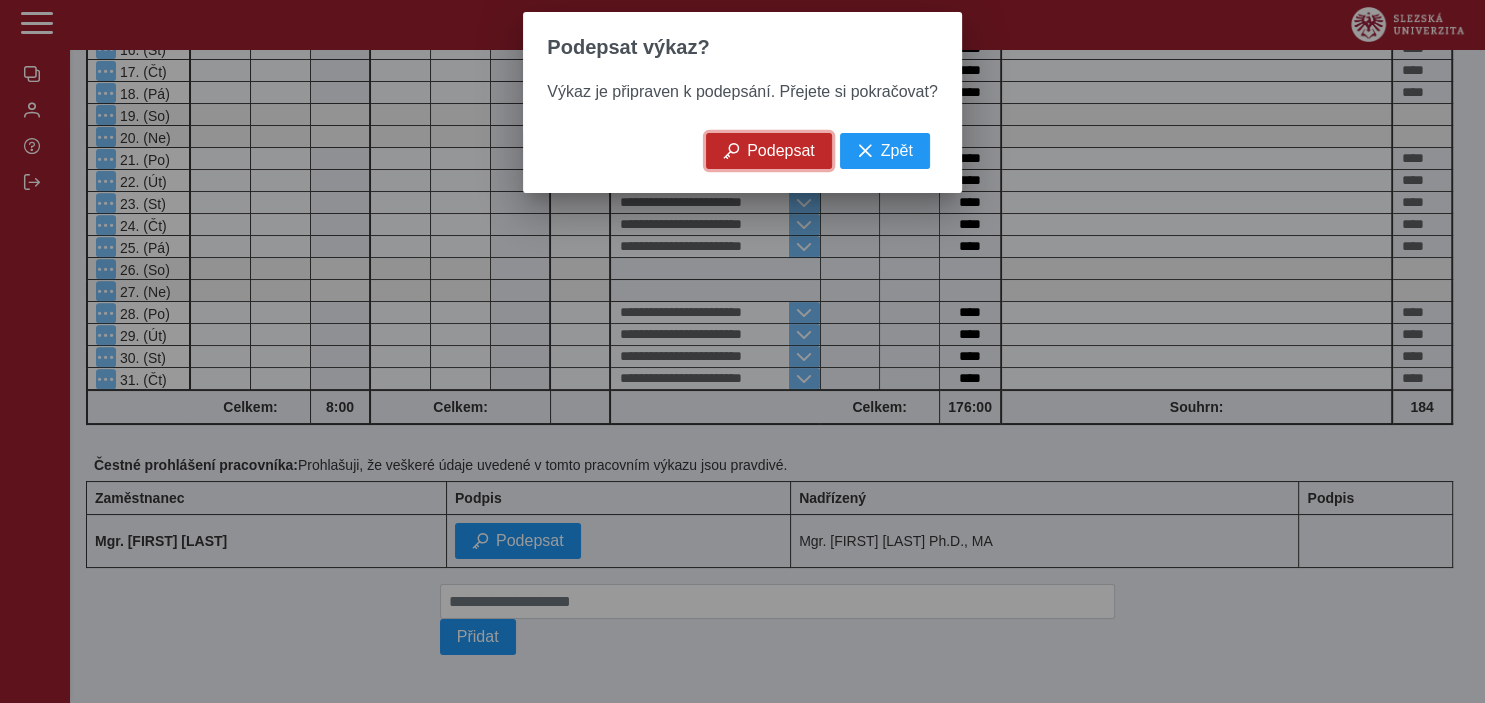 click on "Podepsat" at bounding box center (781, 151) 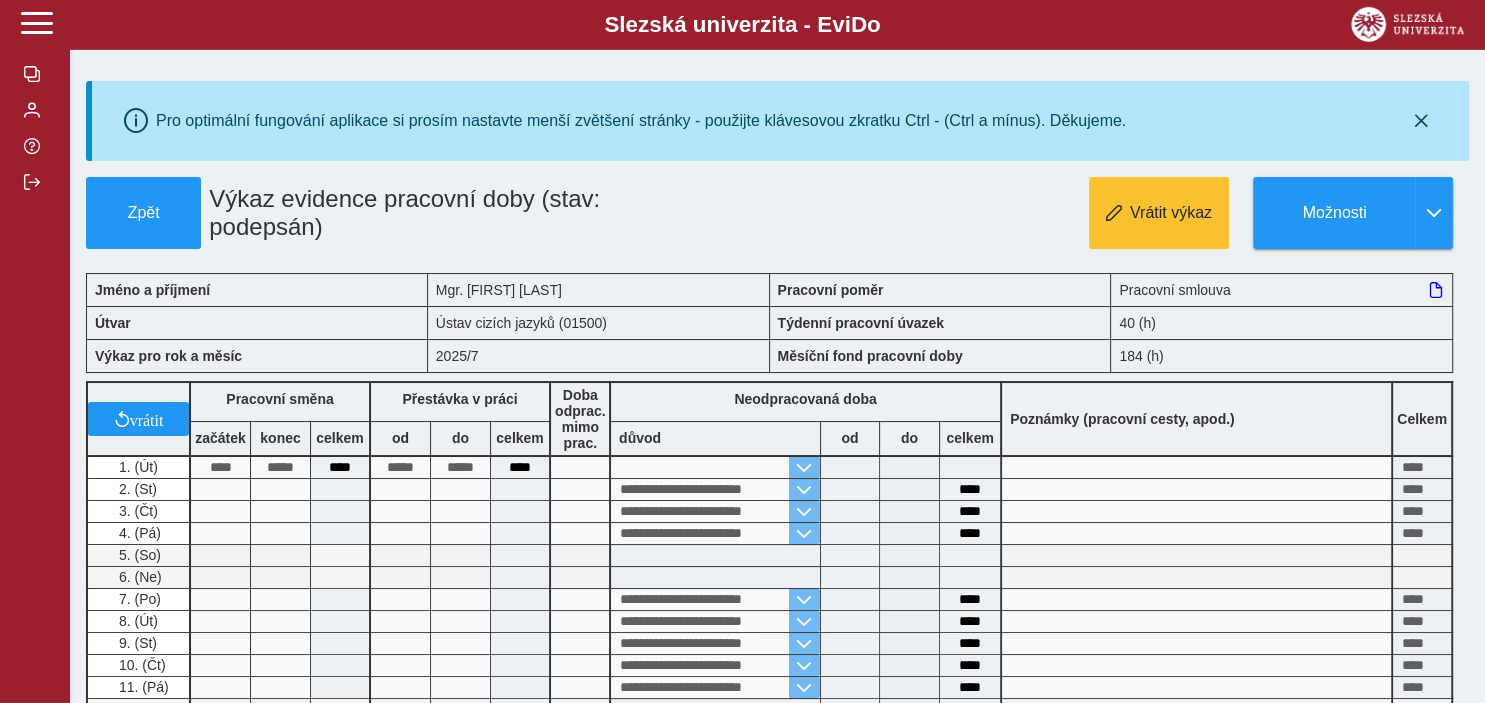 scroll, scrollTop: 0, scrollLeft: 0, axis: both 